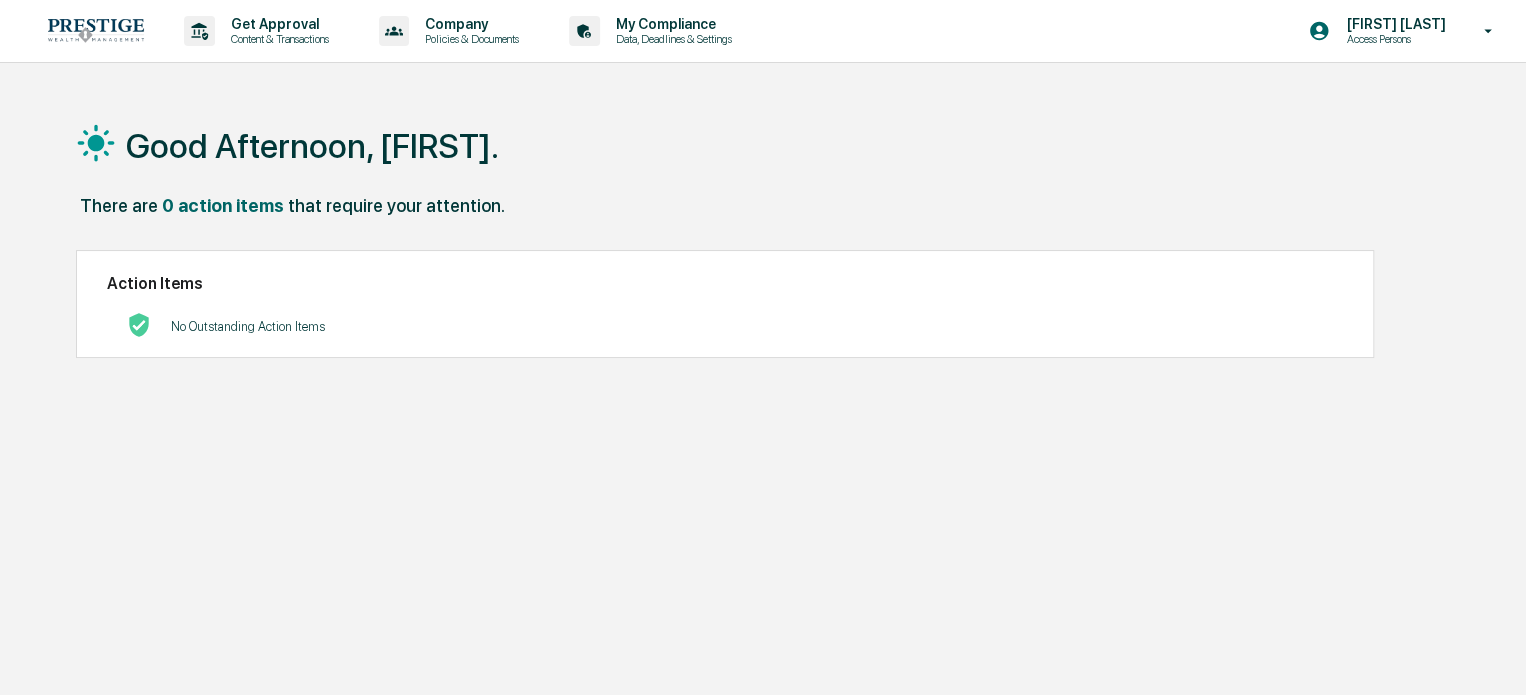 scroll, scrollTop: 0, scrollLeft: 0, axis: both 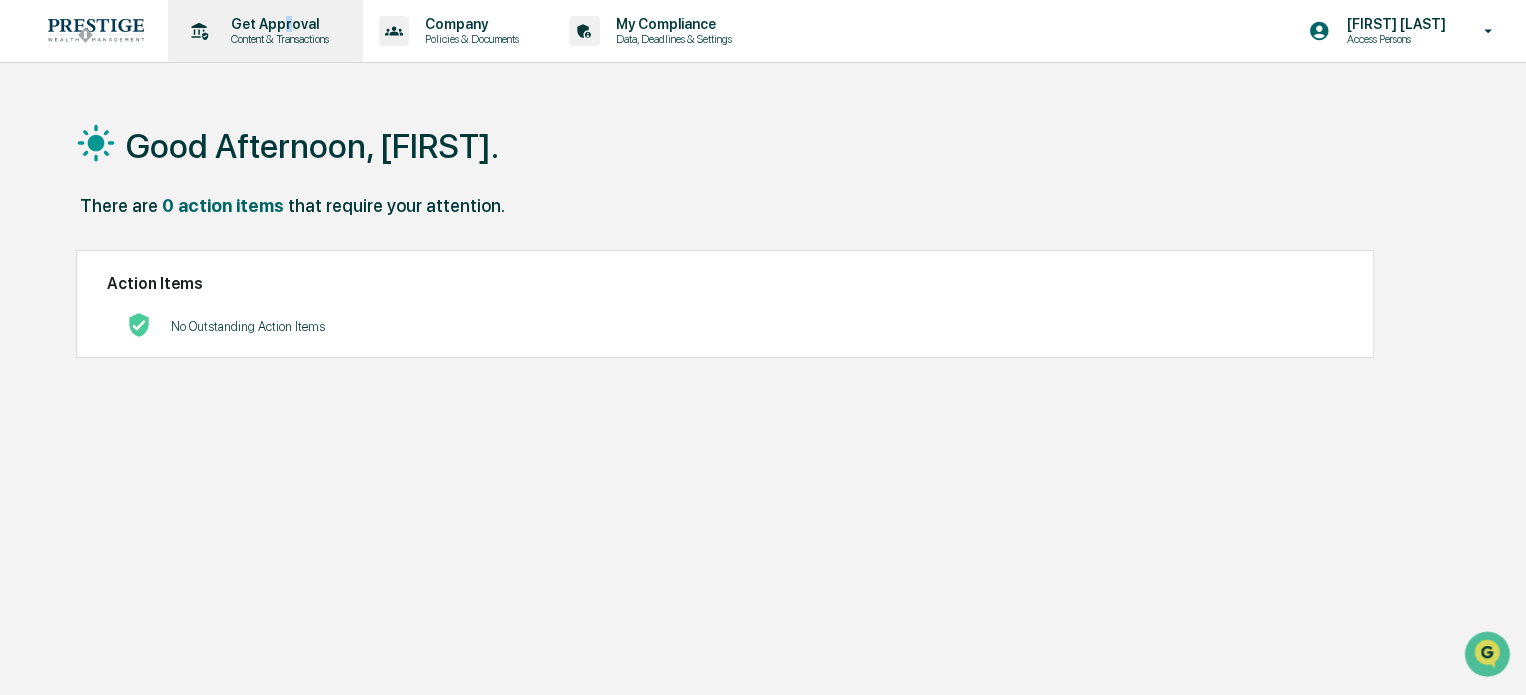click on "Get Approval Content & Transactions" at bounding box center (263, 31) 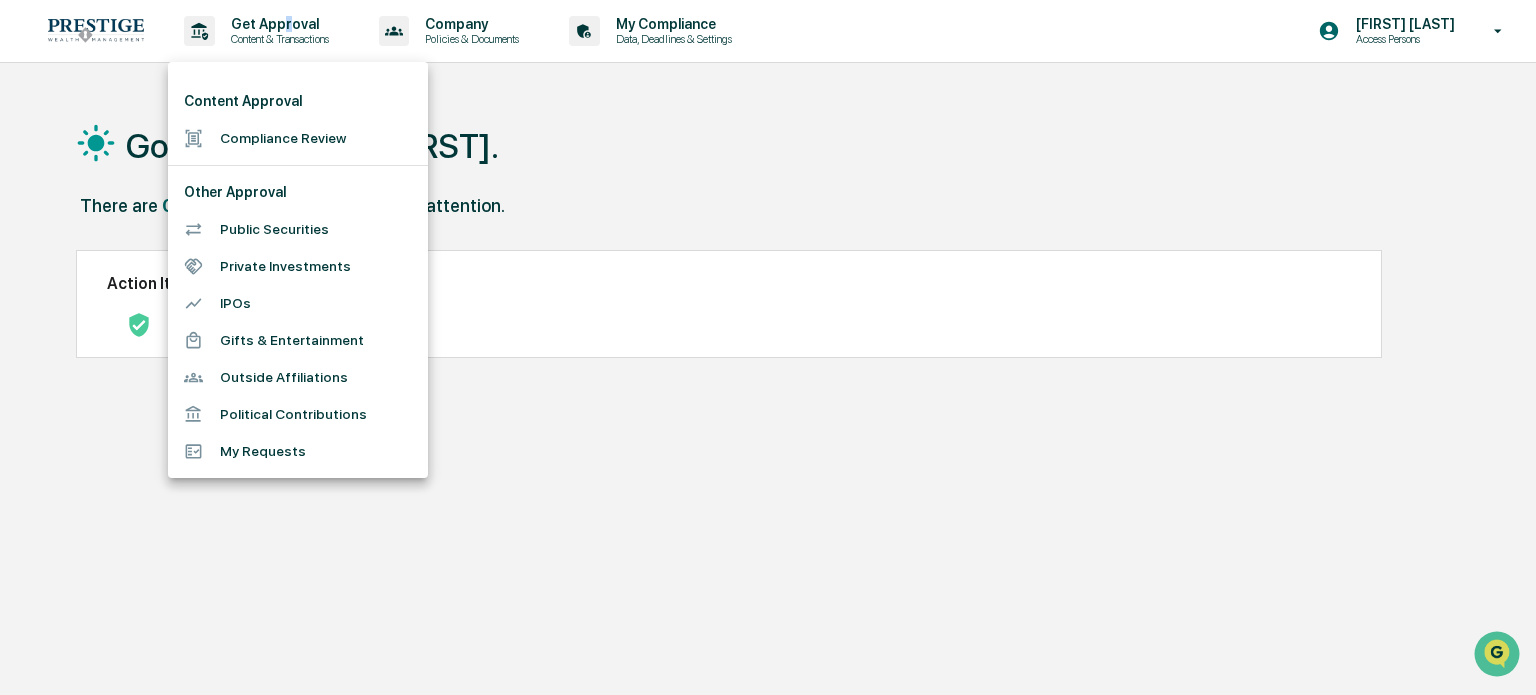 click on "Compliance Review" at bounding box center [298, 138] 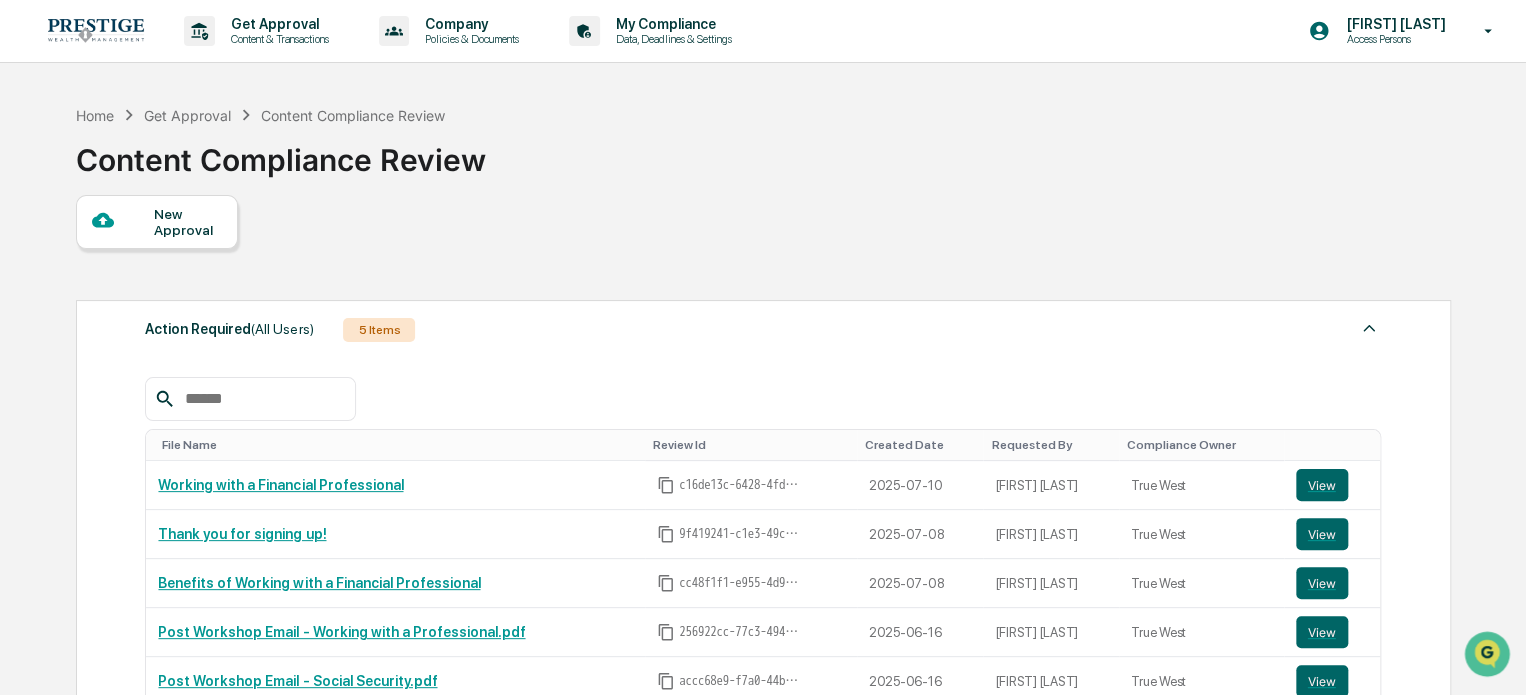 click on "New Approval" at bounding box center (187, 222) 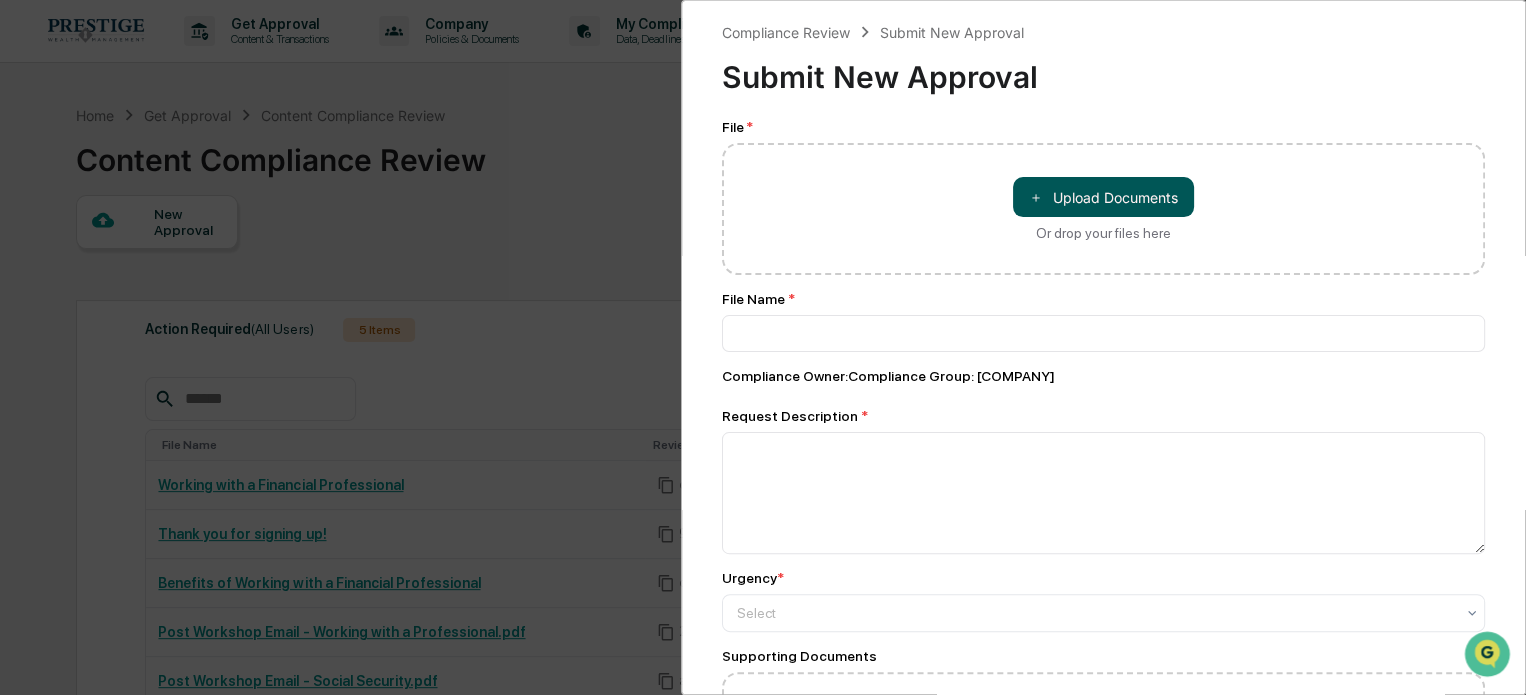 click on "＋ Upload Documents" at bounding box center (1103, 197) 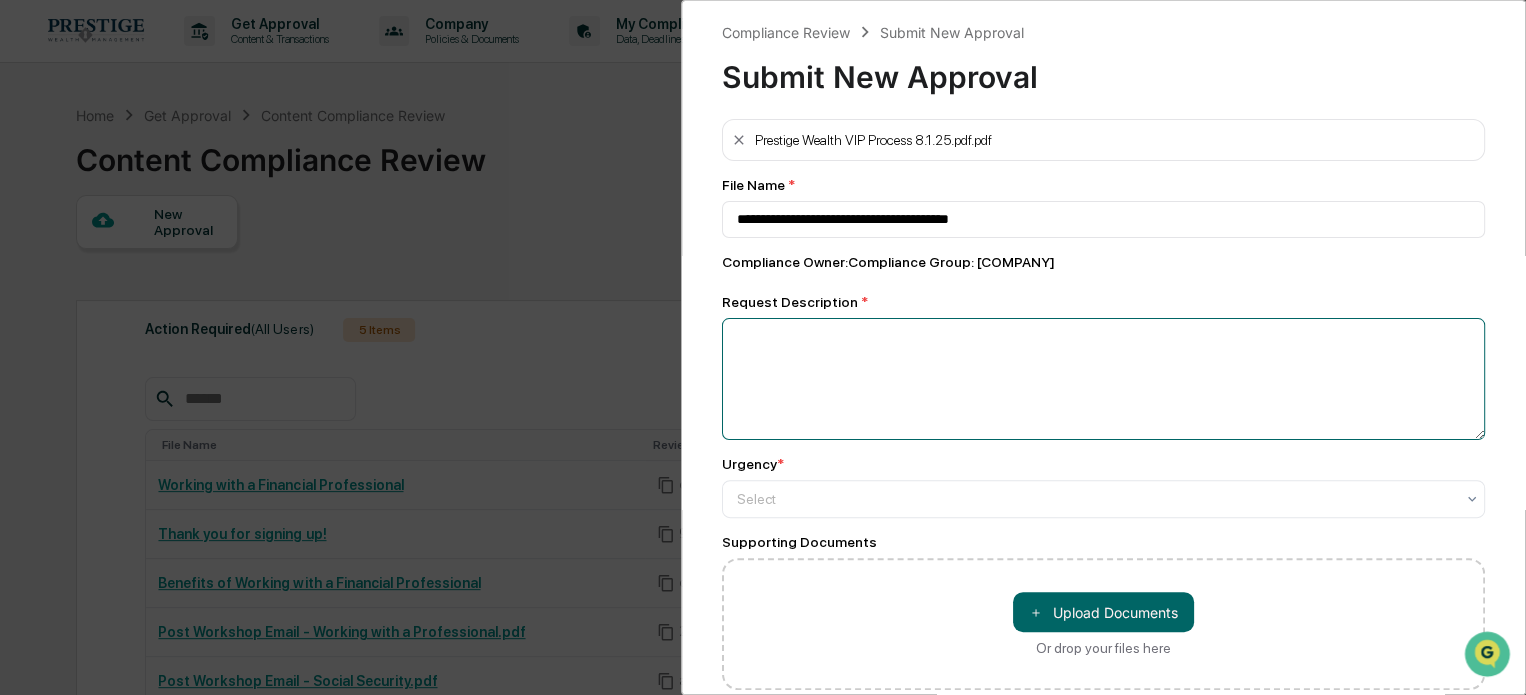 click at bounding box center (1103, 379) 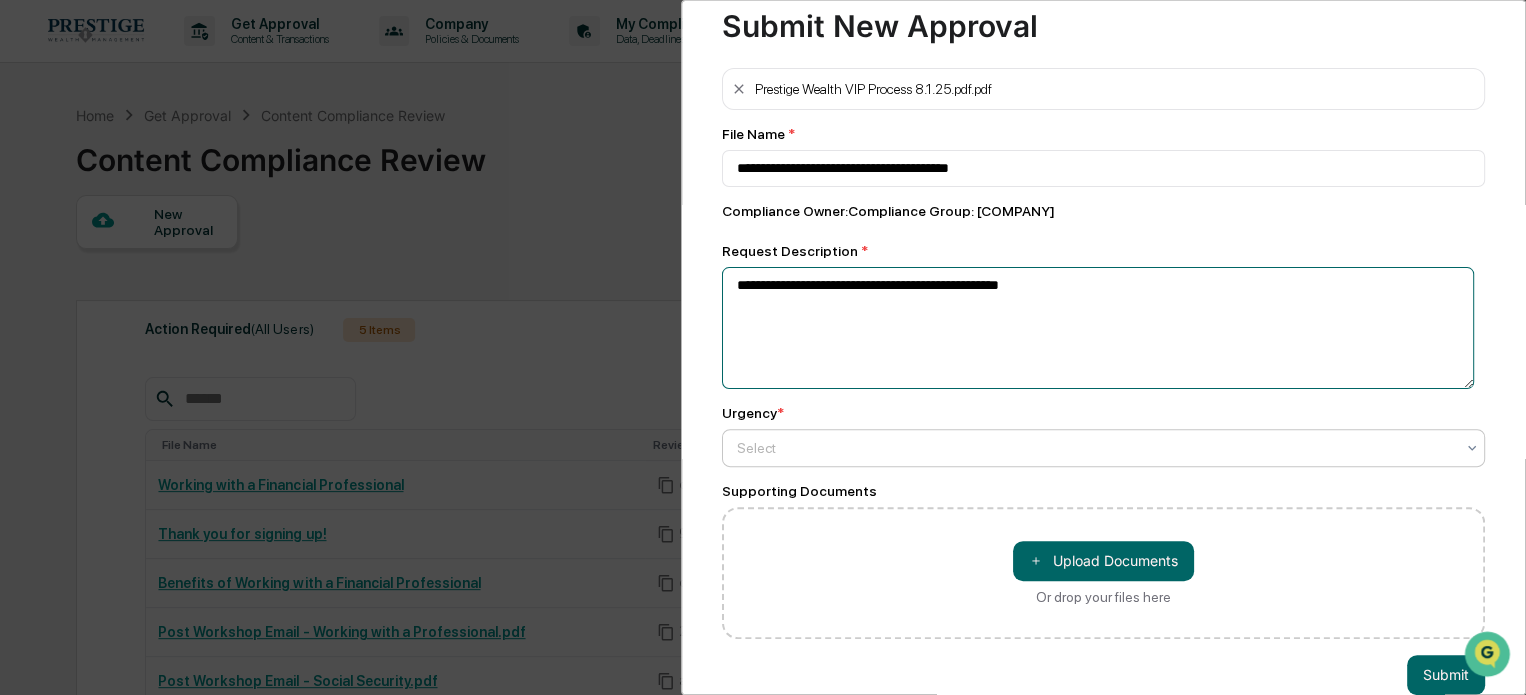 scroll, scrollTop: 96, scrollLeft: 0, axis: vertical 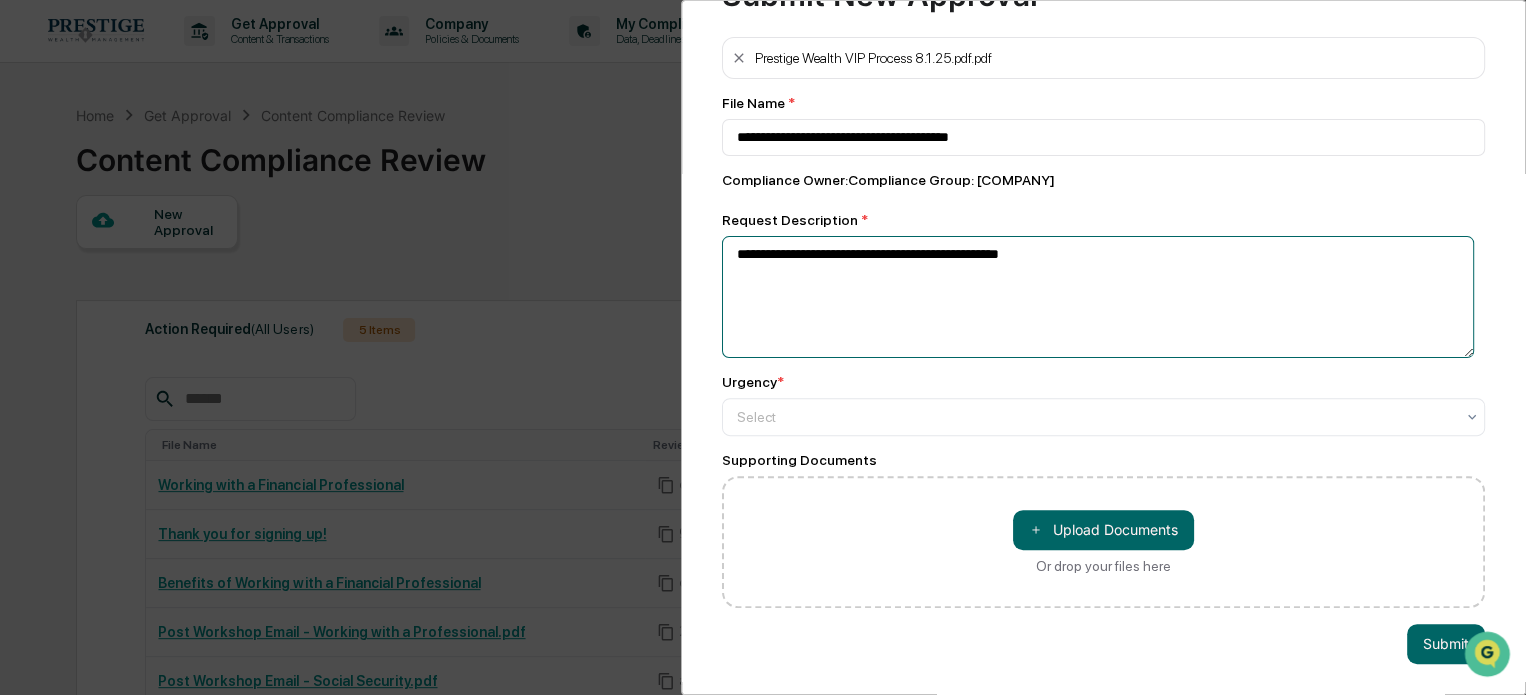 drag, startPoint x: 1075, startPoint y: 250, endPoint x: 681, endPoint y: 227, distance: 394.67075 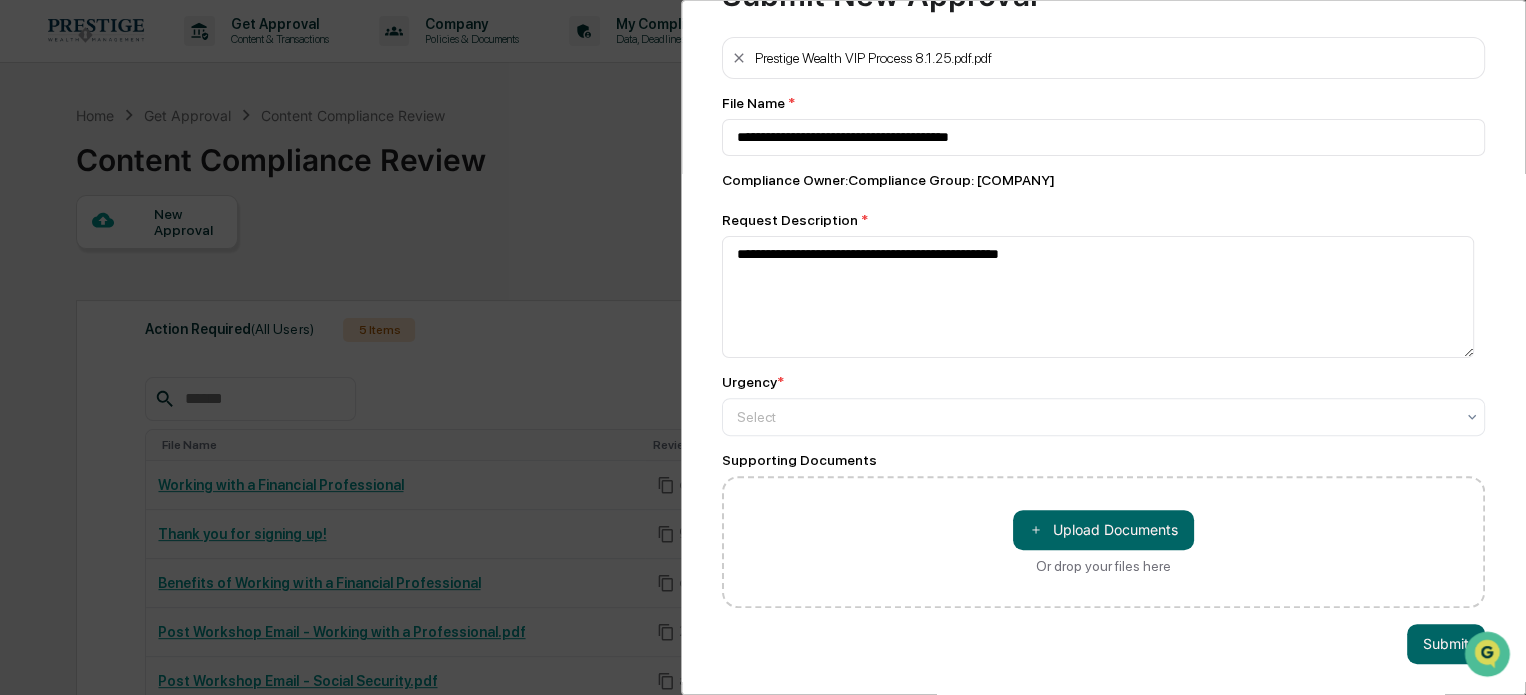 click on "**********" at bounding box center (1103, 322) 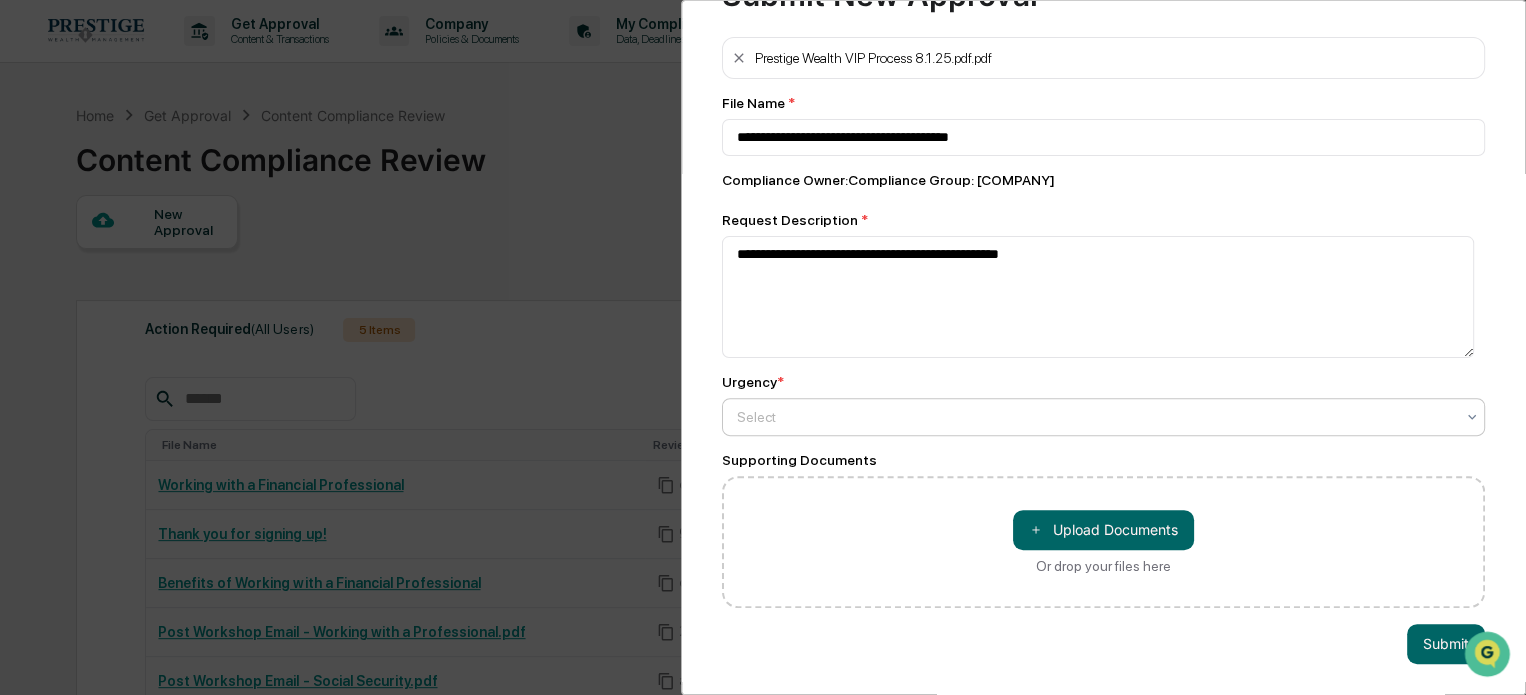 click at bounding box center [1095, 417] 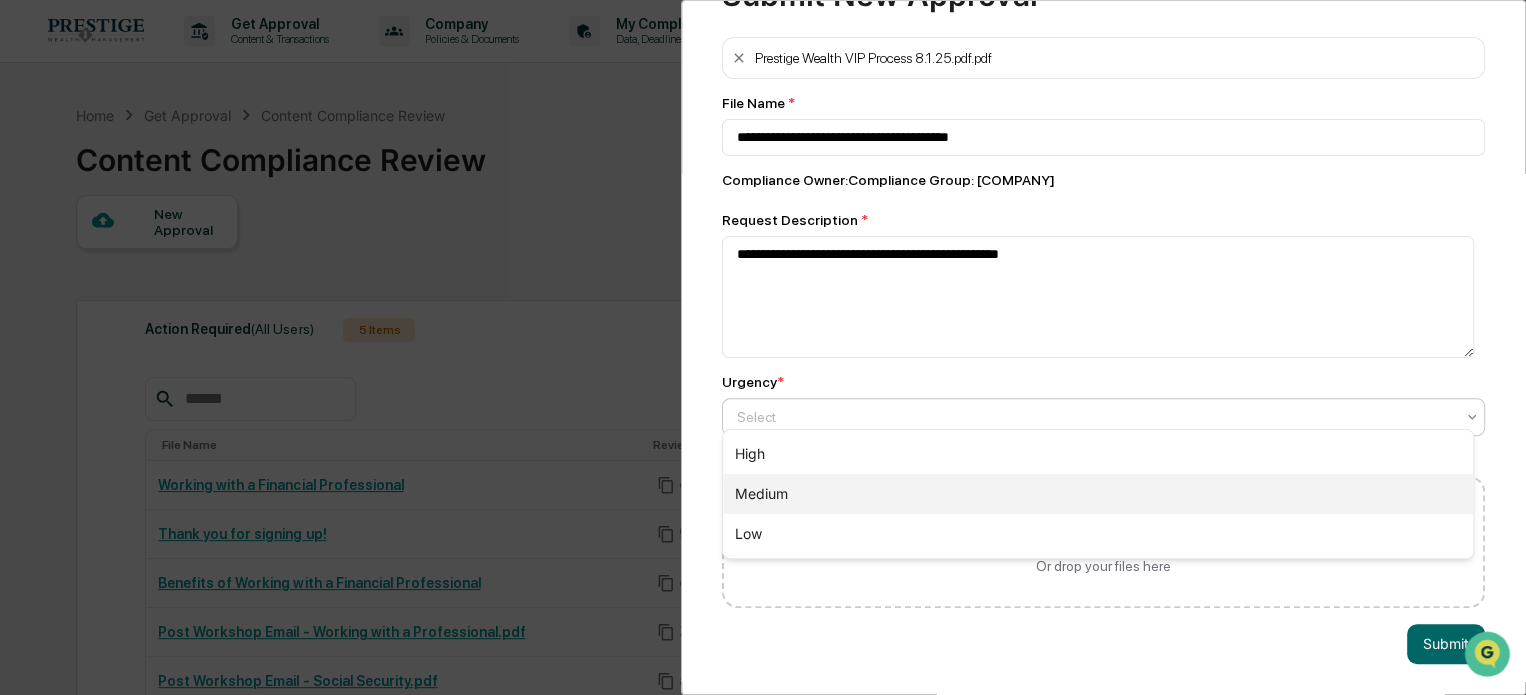 click on "Medium" at bounding box center (1098, 494) 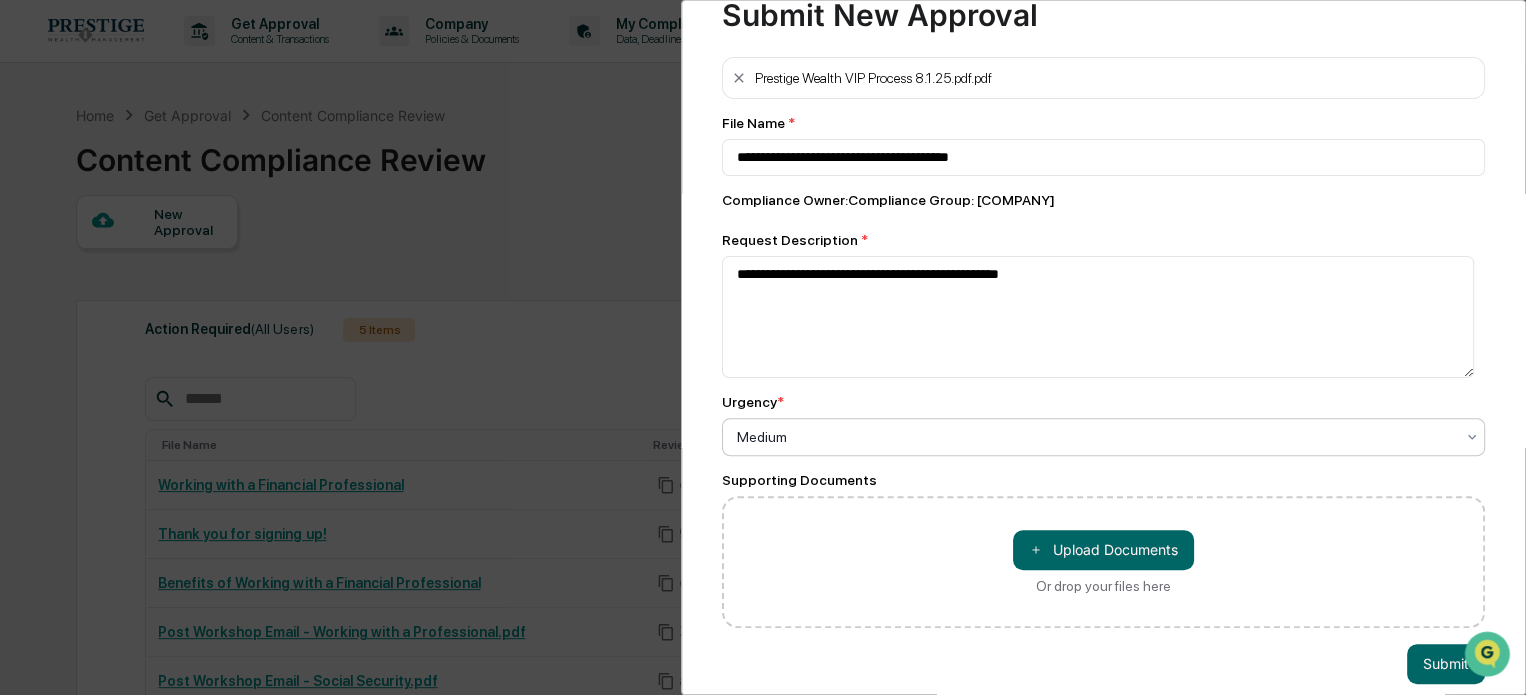 scroll, scrollTop: 96, scrollLeft: 0, axis: vertical 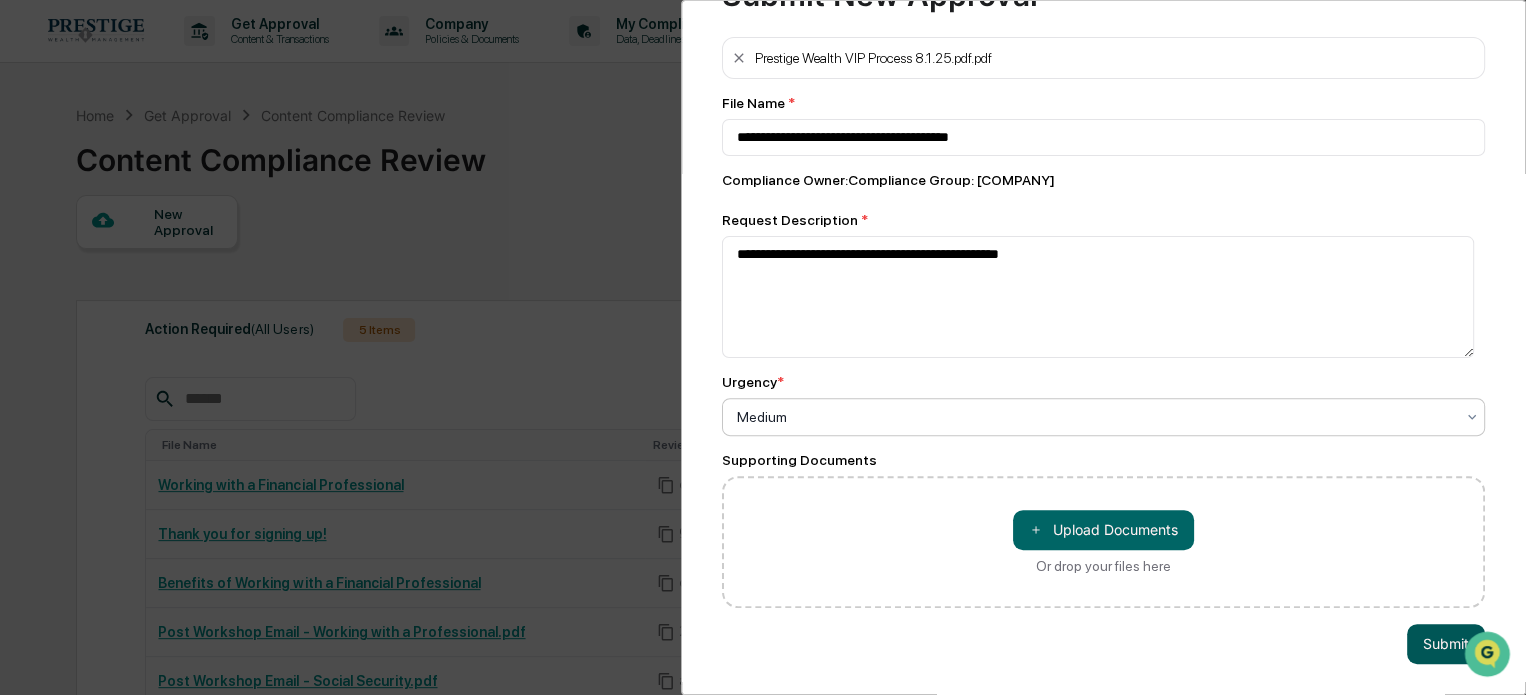 click on "Submit" at bounding box center [1446, 644] 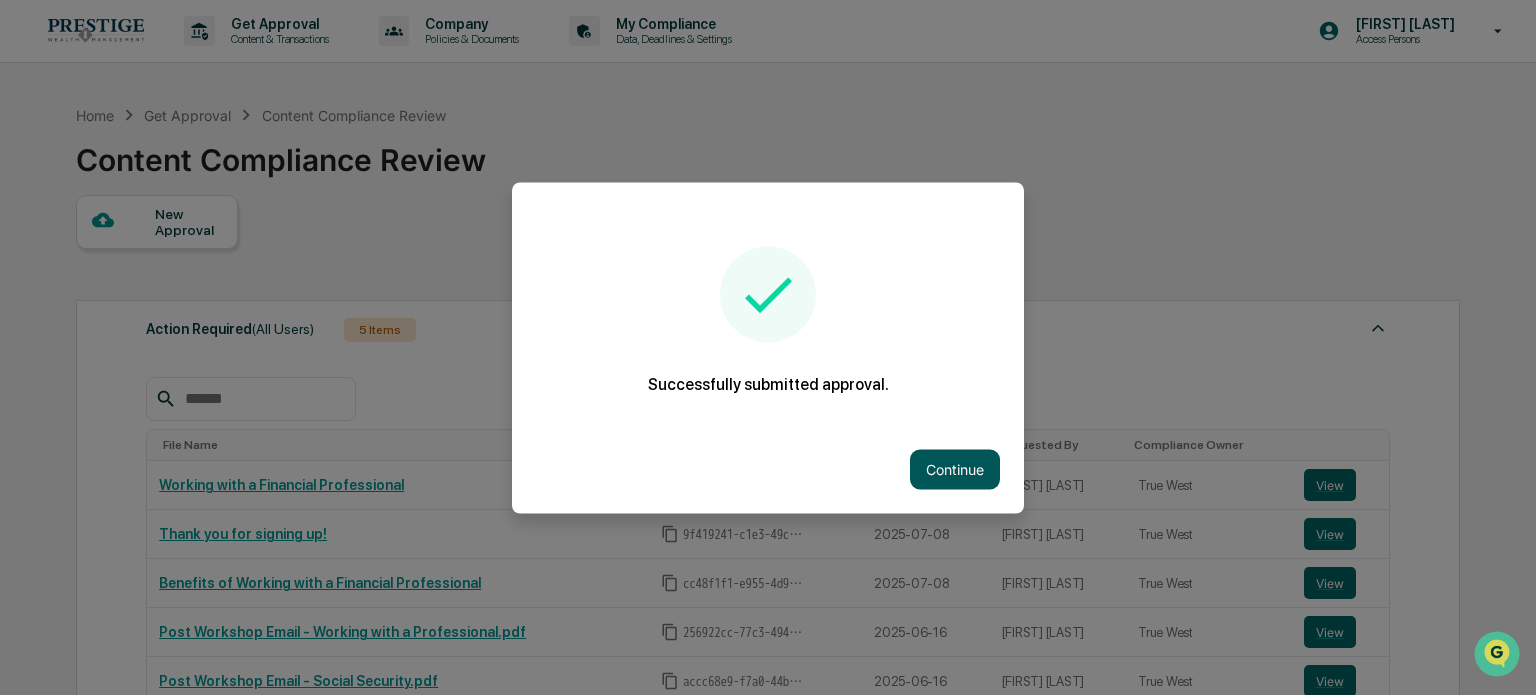 click on "Continue" at bounding box center [955, 469] 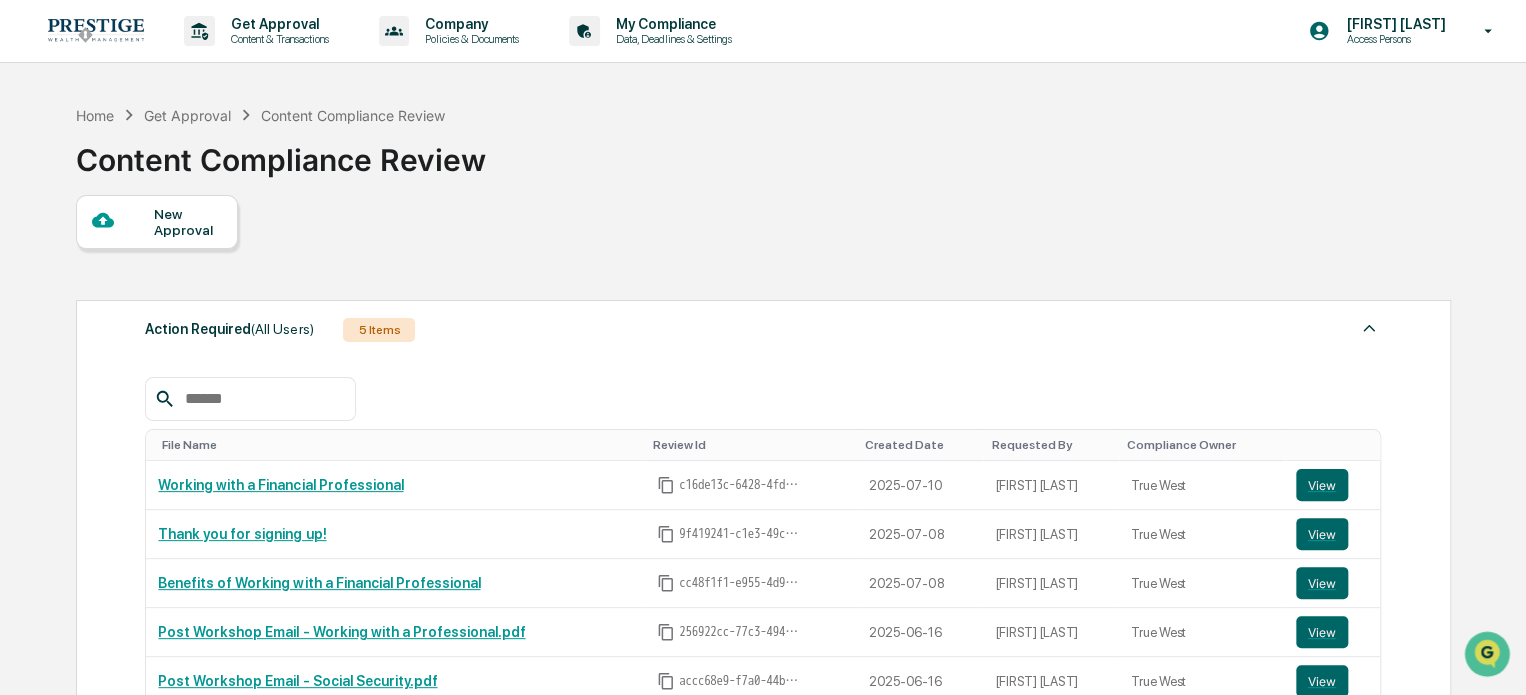 click at bounding box center [123, 221] 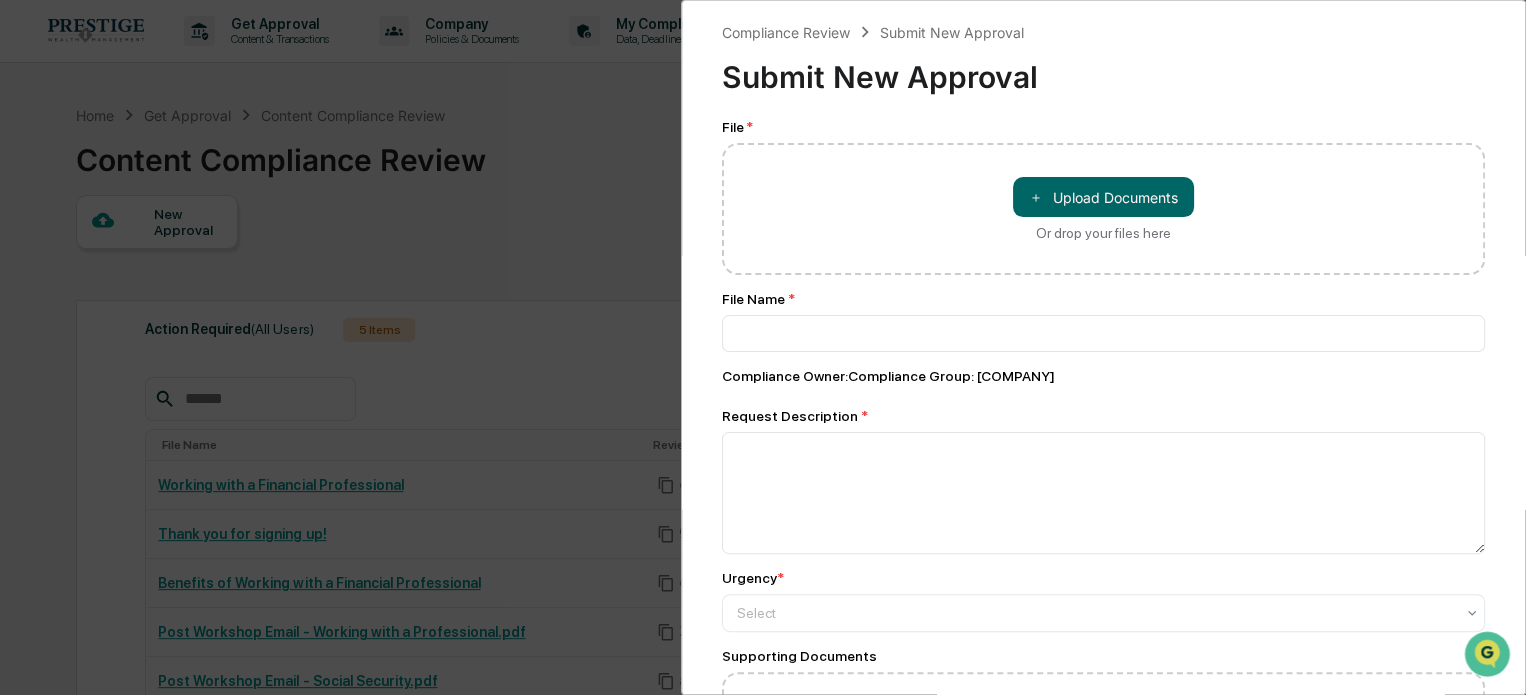 click on "＋ Upload Documents Or drop your files here" at bounding box center (1103, 209) 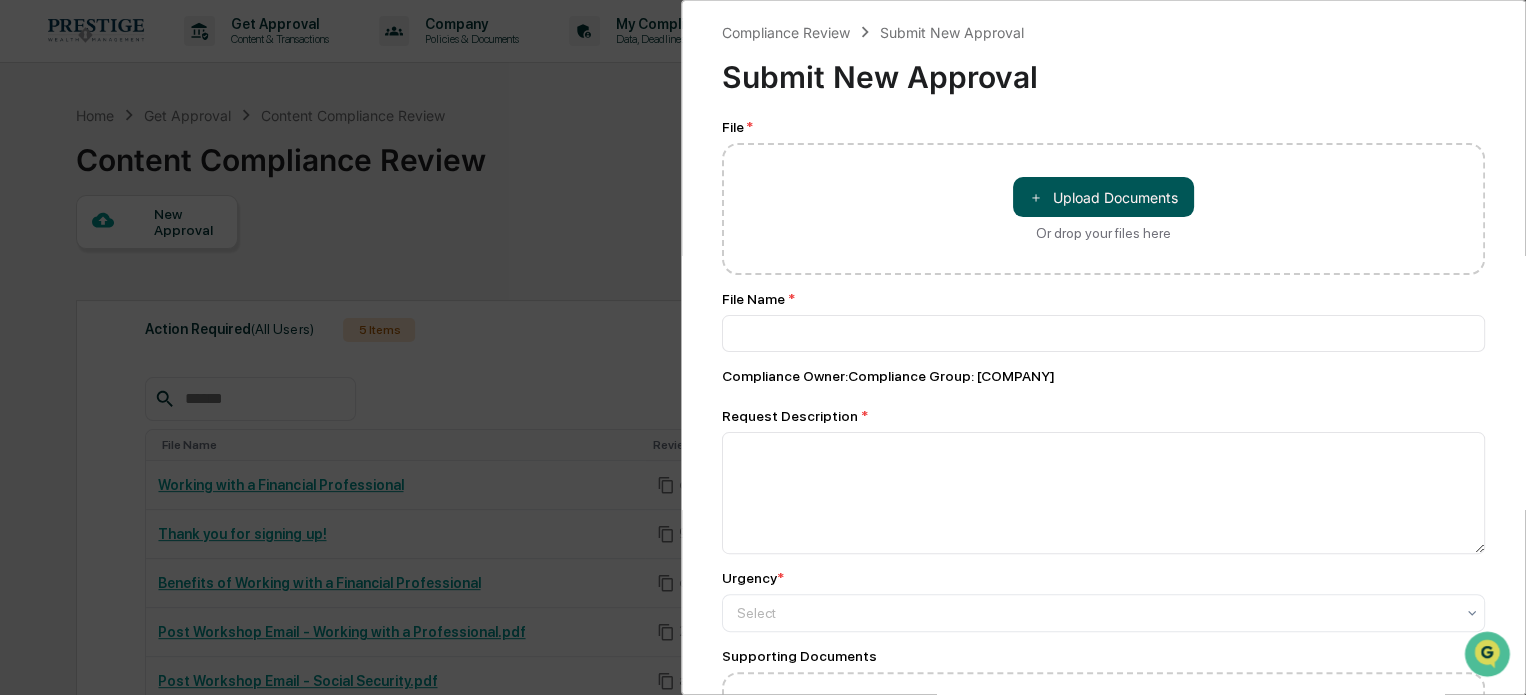 click on "＋ Upload Documents" at bounding box center [1103, 197] 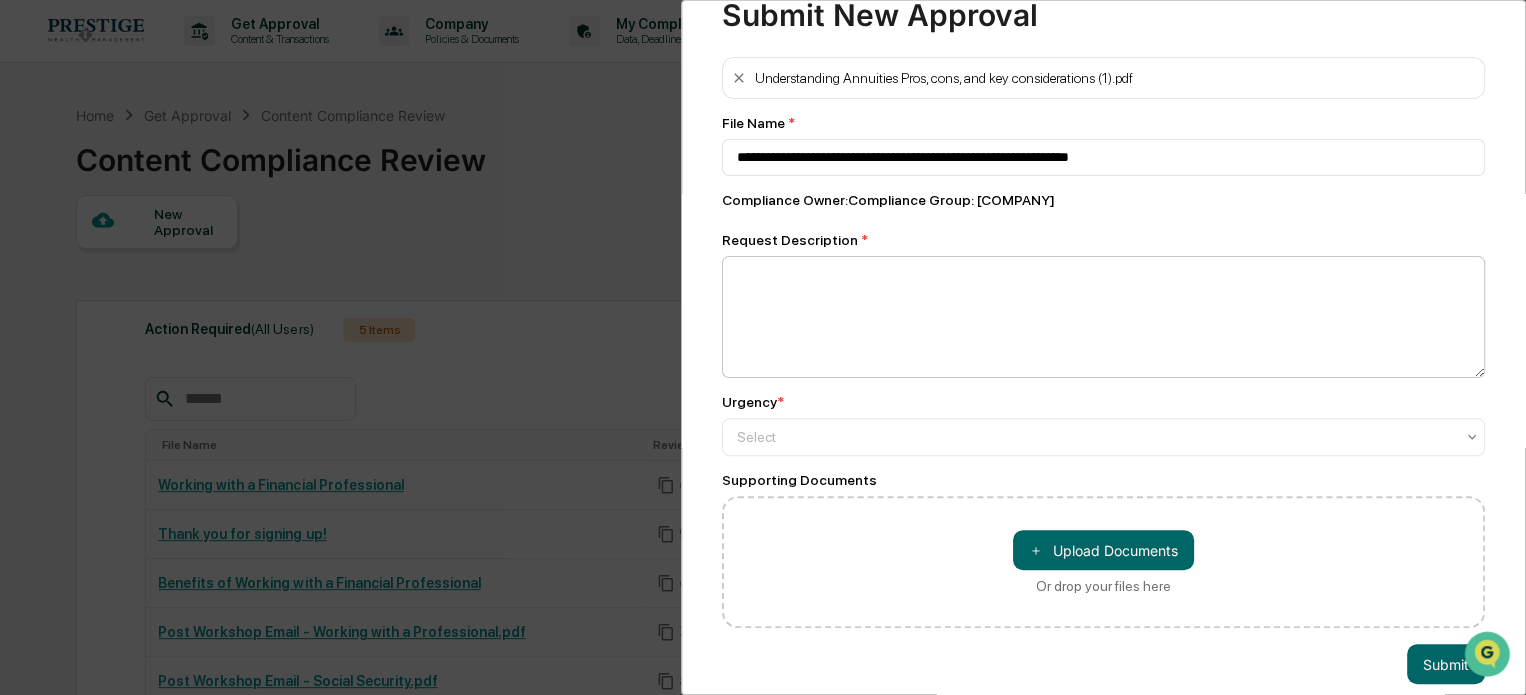 scroll, scrollTop: 96, scrollLeft: 0, axis: vertical 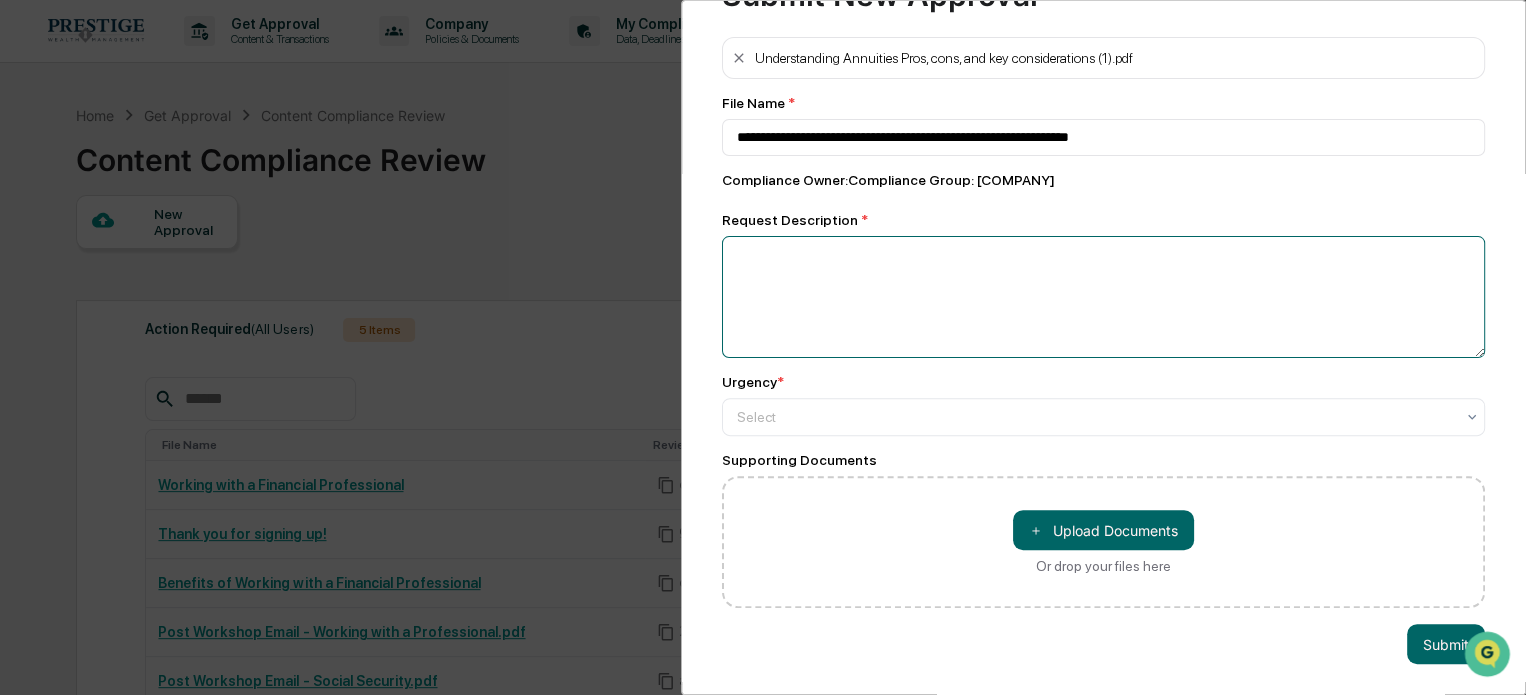 click at bounding box center (1103, 297) 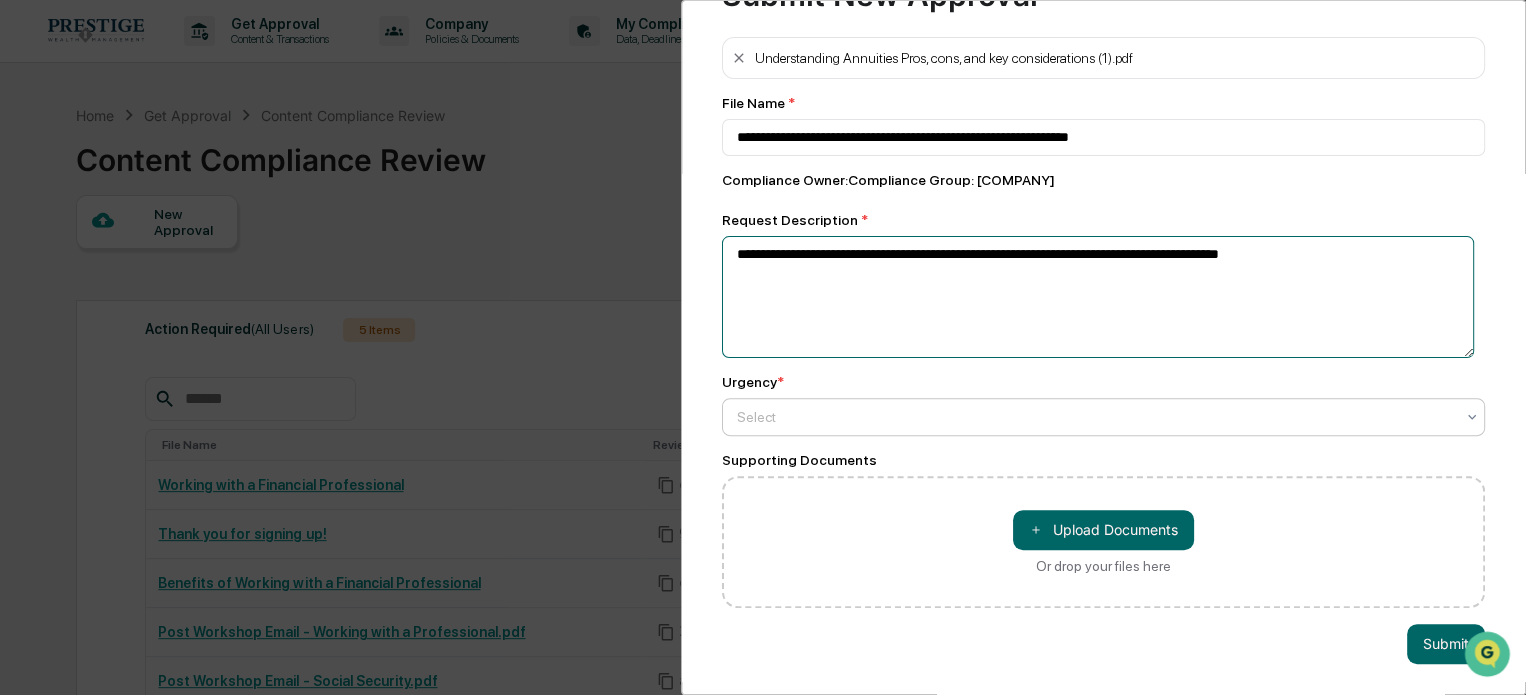 type on "**********" 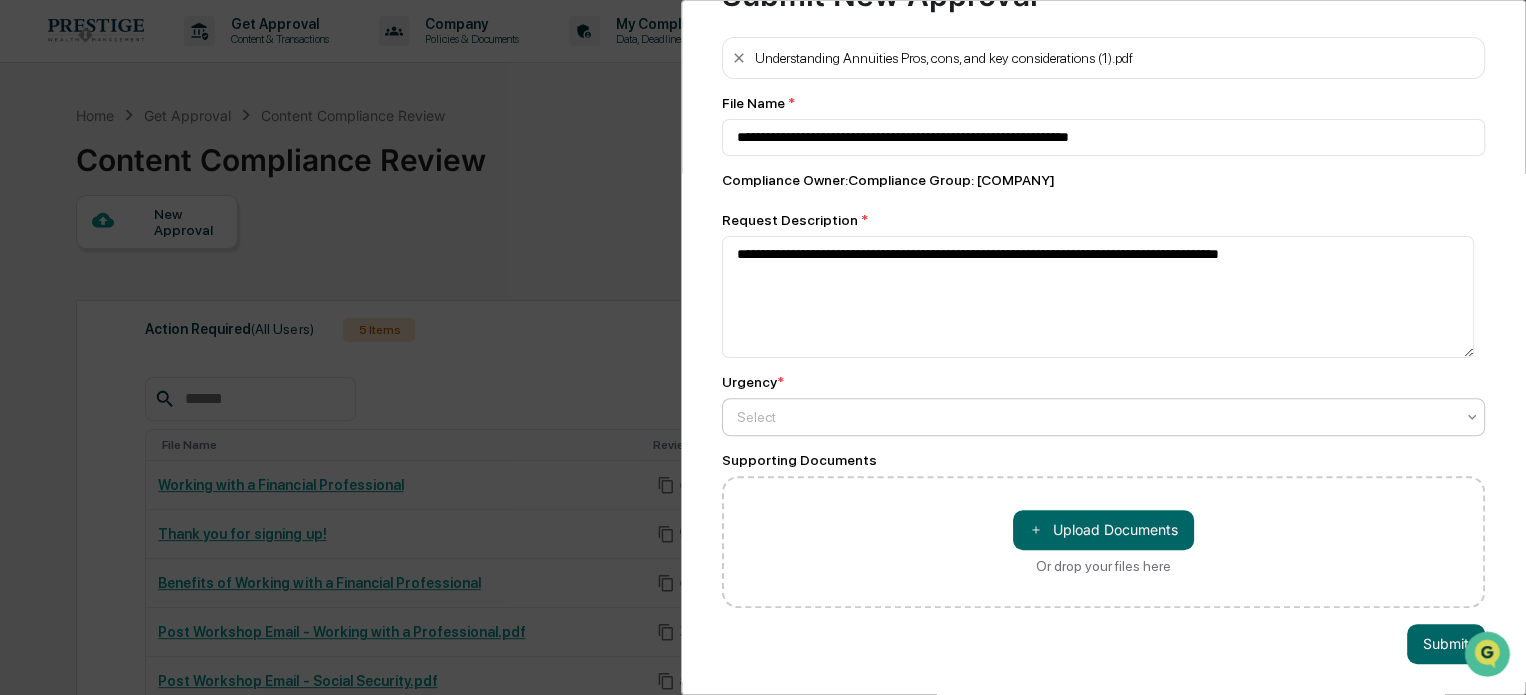 click at bounding box center (1095, 417) 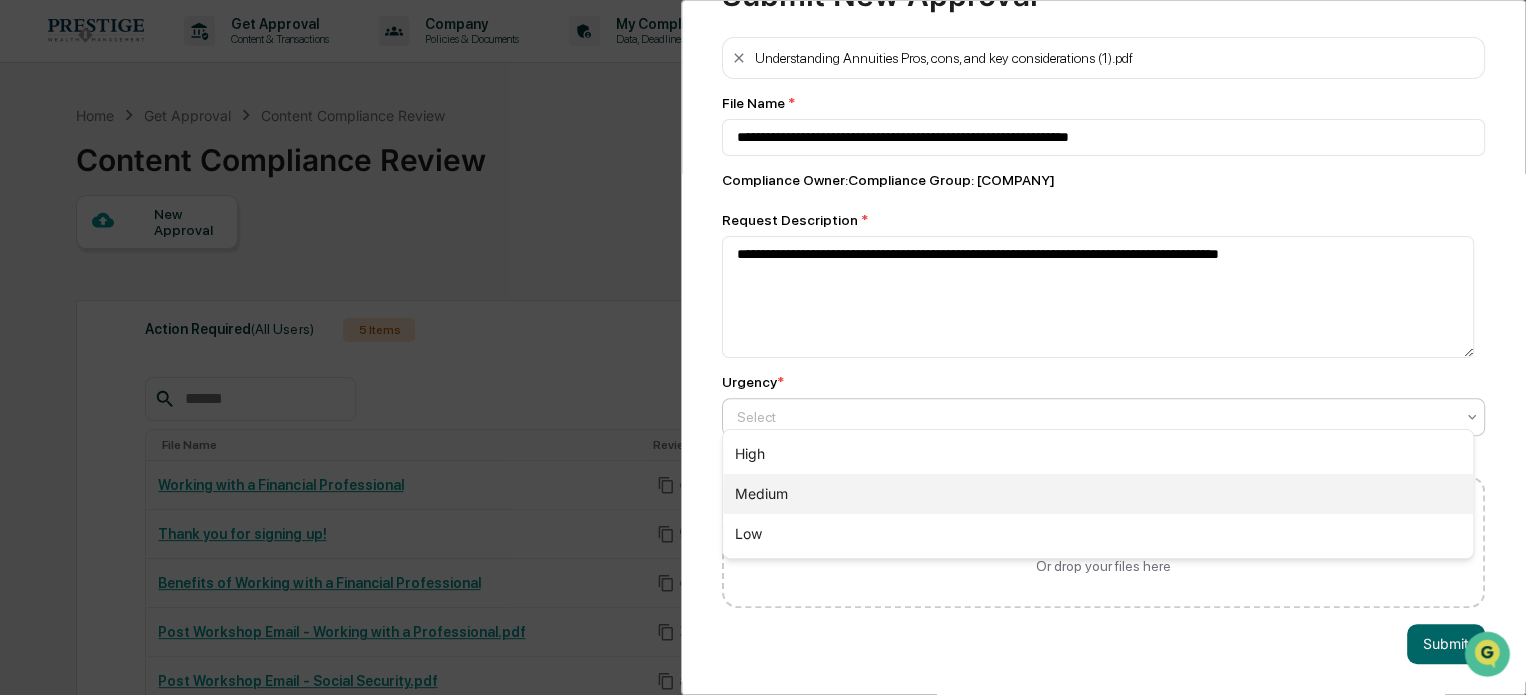 click on "Medium" at bounding box center [1098, 494] 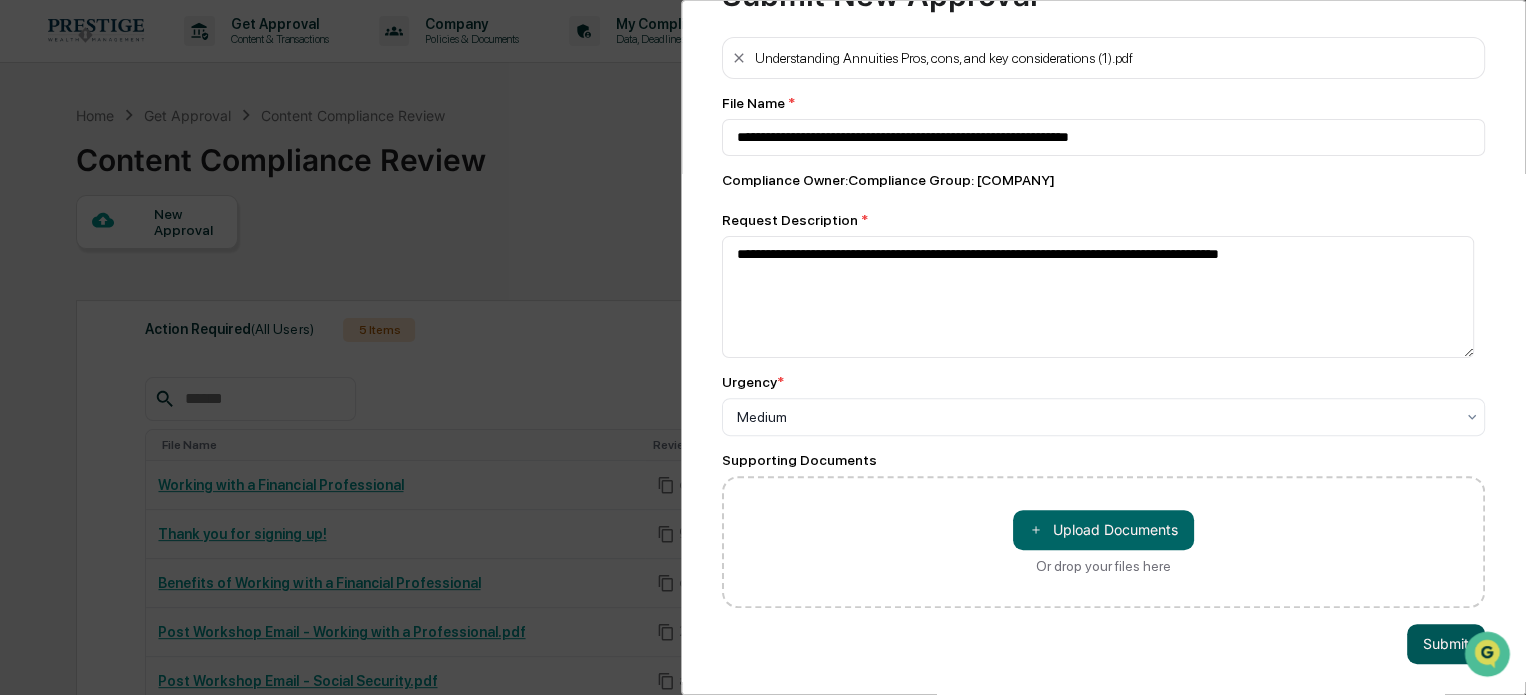 click on "Submit" at bounding box center (1446, 644) 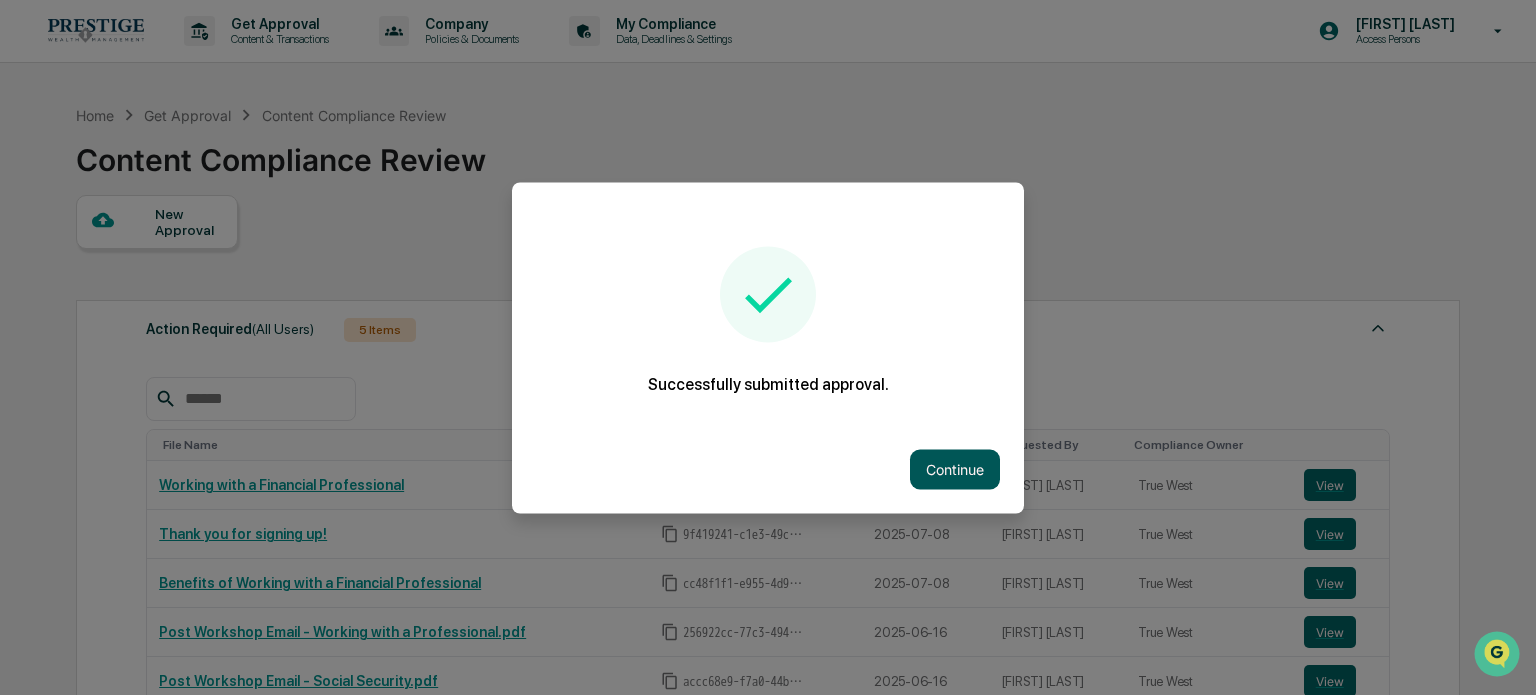 click on "Continue" at bounding box center [955, 469] 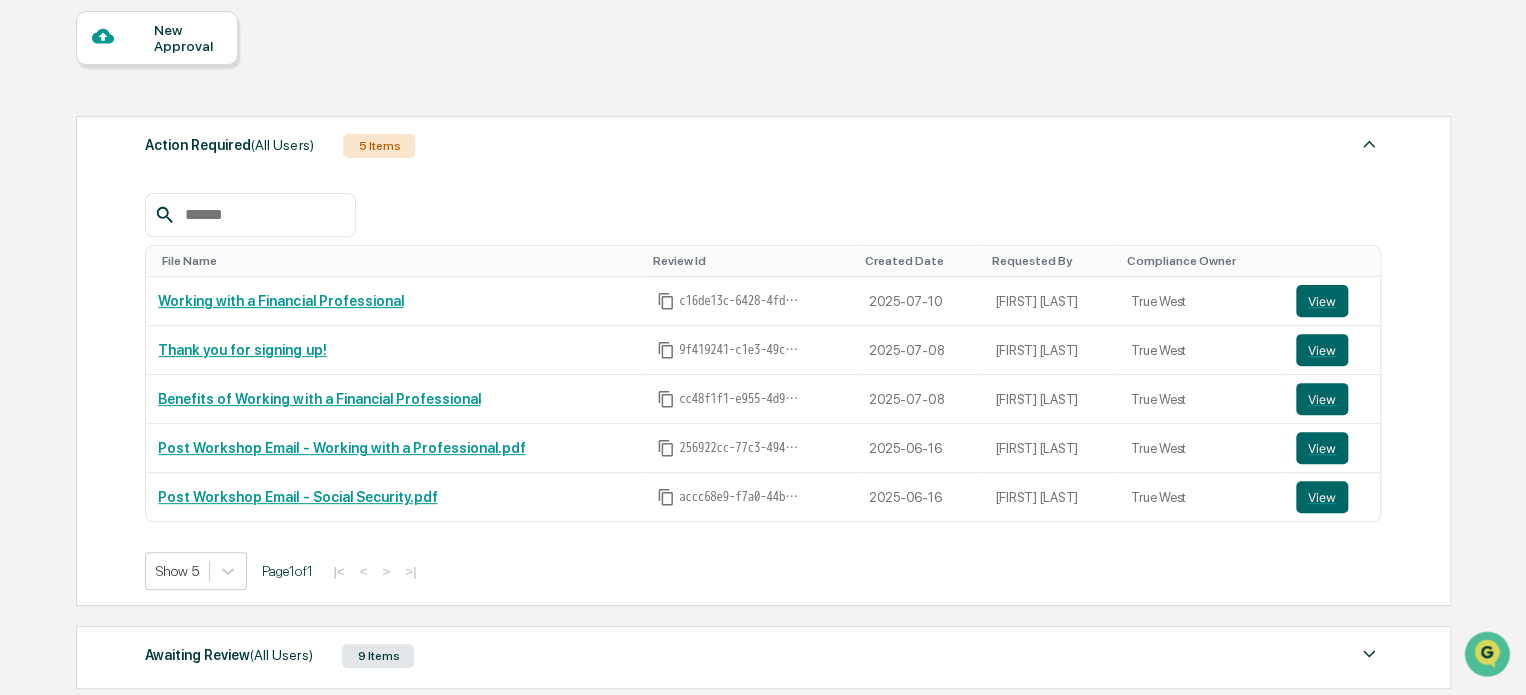 scroll, scrollTop: 492, scrollLeft: 0, axis: vertical 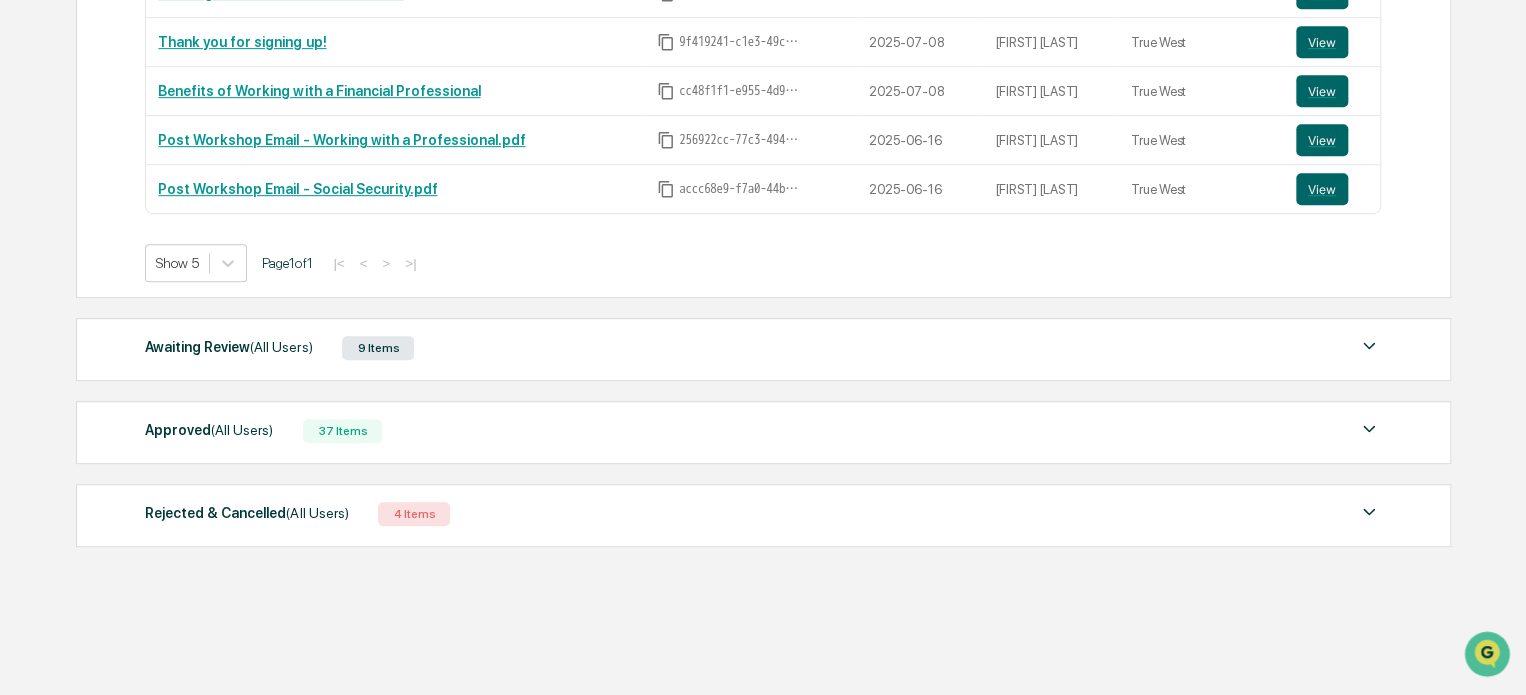 click on "Awaiting Review  (All Users) 9 Items   File Name Review Id Created Date Requested By Compliance Owner Understanding Annuities Pros, cons, and key considerations (1).pdf 16779e3f-c90d-47ac-b8fc-2ddbdfc4df41 [YEAR]-[MONTH]-[DAY] [FIRST] [LAST] [COMPANY] View Prestige Wealth VIP Process 8.1.25.pdf.pdf eac53cf5-6bbc-4dcb-940e-c94fc3fcca8e [YEAR]-[MONTH]-[DAY] [FIRST] [LAST] [COMPANY] View 5 Retirement Mistakes Even Millionaires Make bd59822f-2dcb-48bb-ae71-77a130507d21 [YEAR]-[MONTH]-[DAY]  [FIRST] [LAST] [COMPANY] View tax-planning.asp-FINAL-2-031f2c53f52247429a080f47ba2fb7a7.png 6fbc2016-a822-499b-ab12-42b358601804 [YEAR]-[MONTH]-[DAY] [FIRST] [LAST] [COMPANY] View Taxes are Optional a95b8097-d07c-4bbc-8bc9-c6666d58090a [YEAR]-[MONTH]-[DAY] [FIRST] [LAST] [COMPANY] View Show 5 Page  1  of  2   |<   <   >   >|" at bounding box center [763, 349] 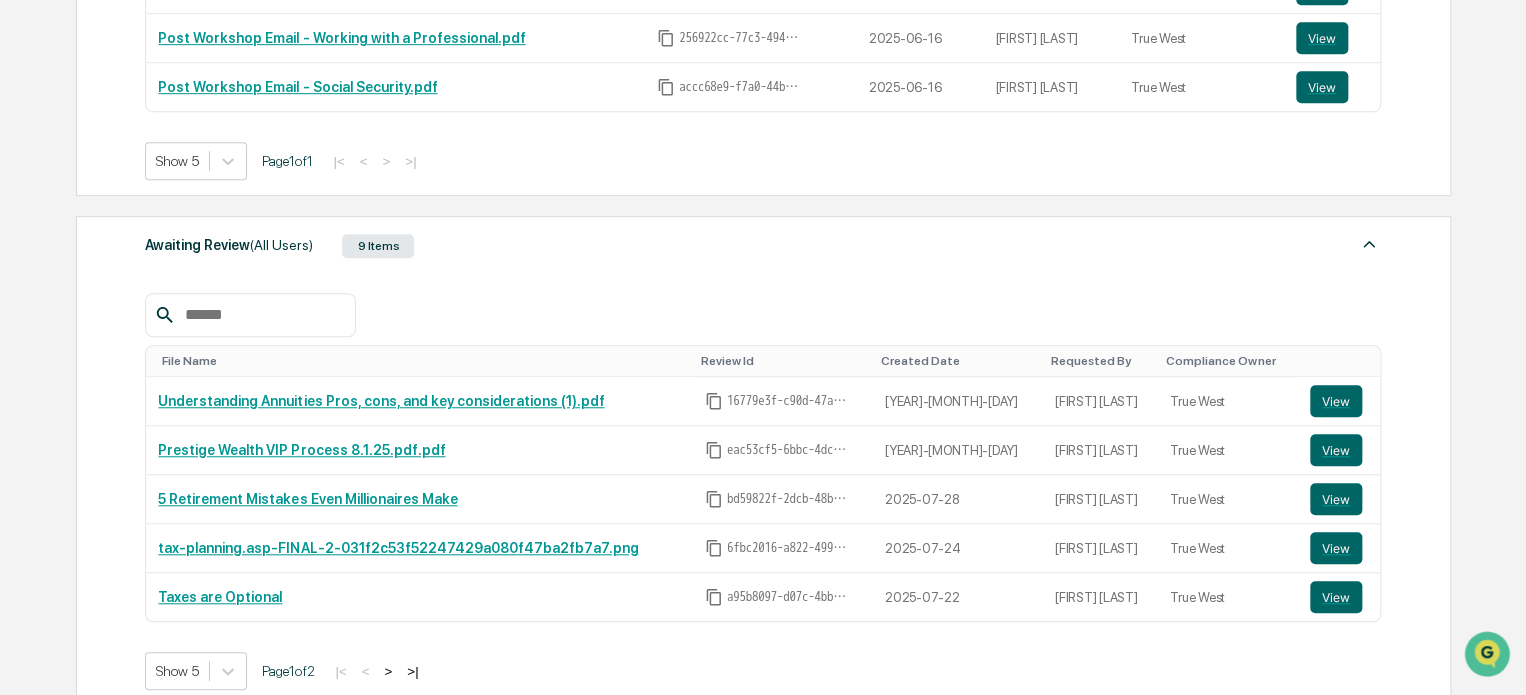 scroll, scrollTop: 792, scrollLeft: 0, axis: vertical 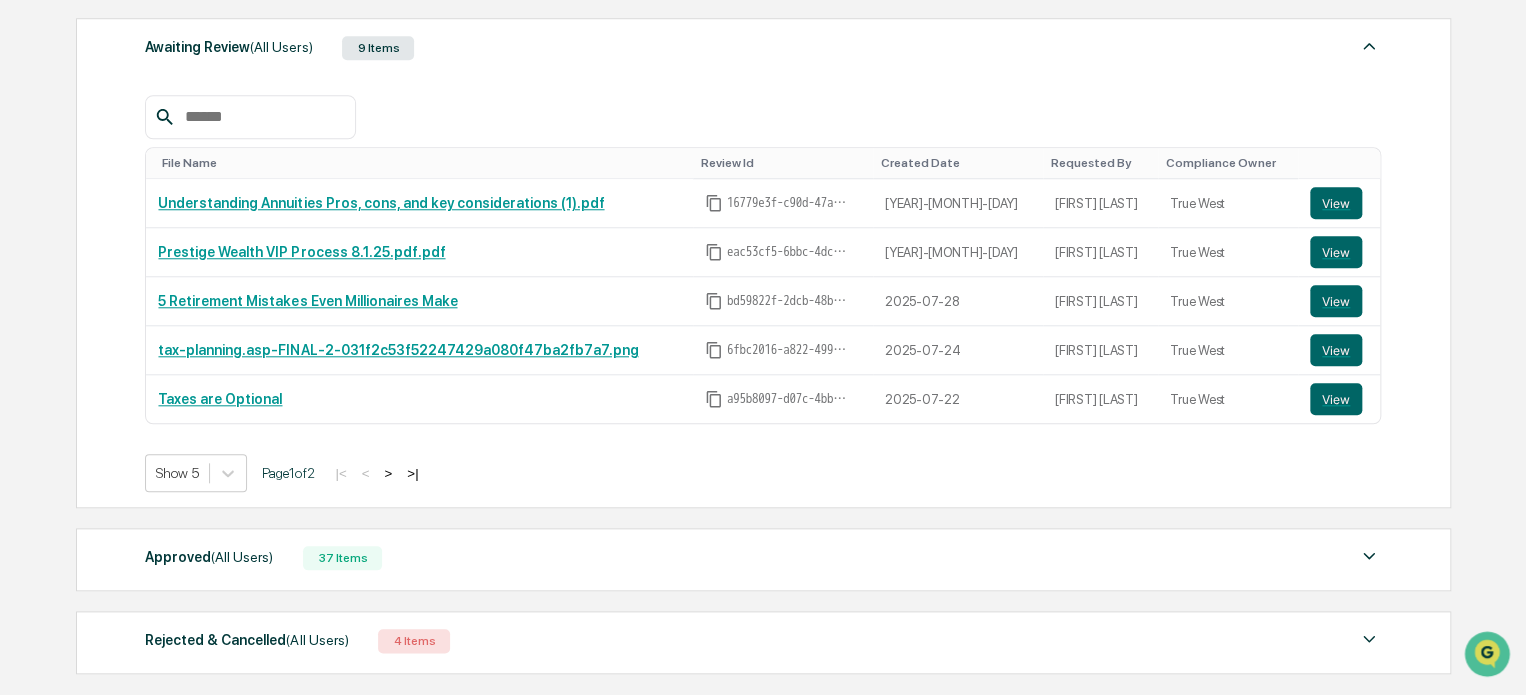 click on ">" at bounding box center (388, 473) 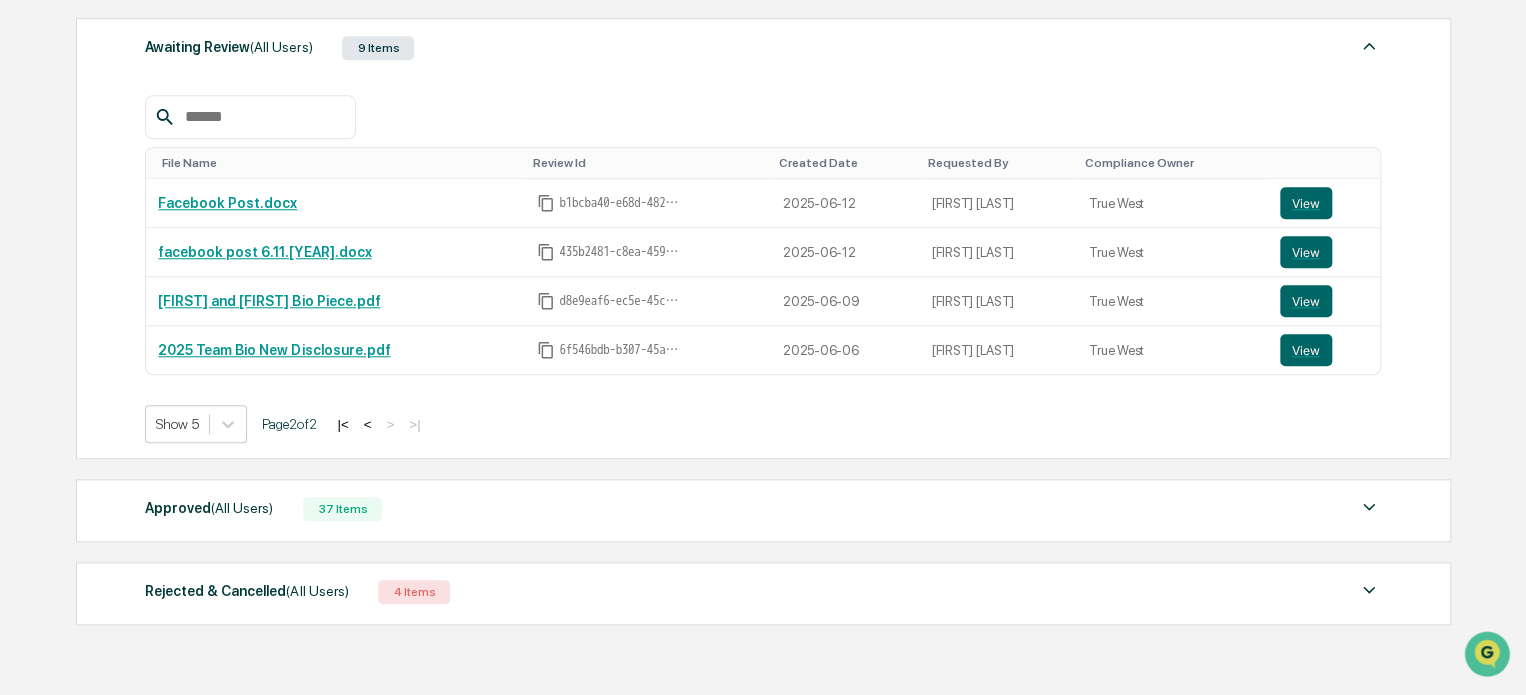 click on "|<   <   >   >|" at bounding box center (378, 424) 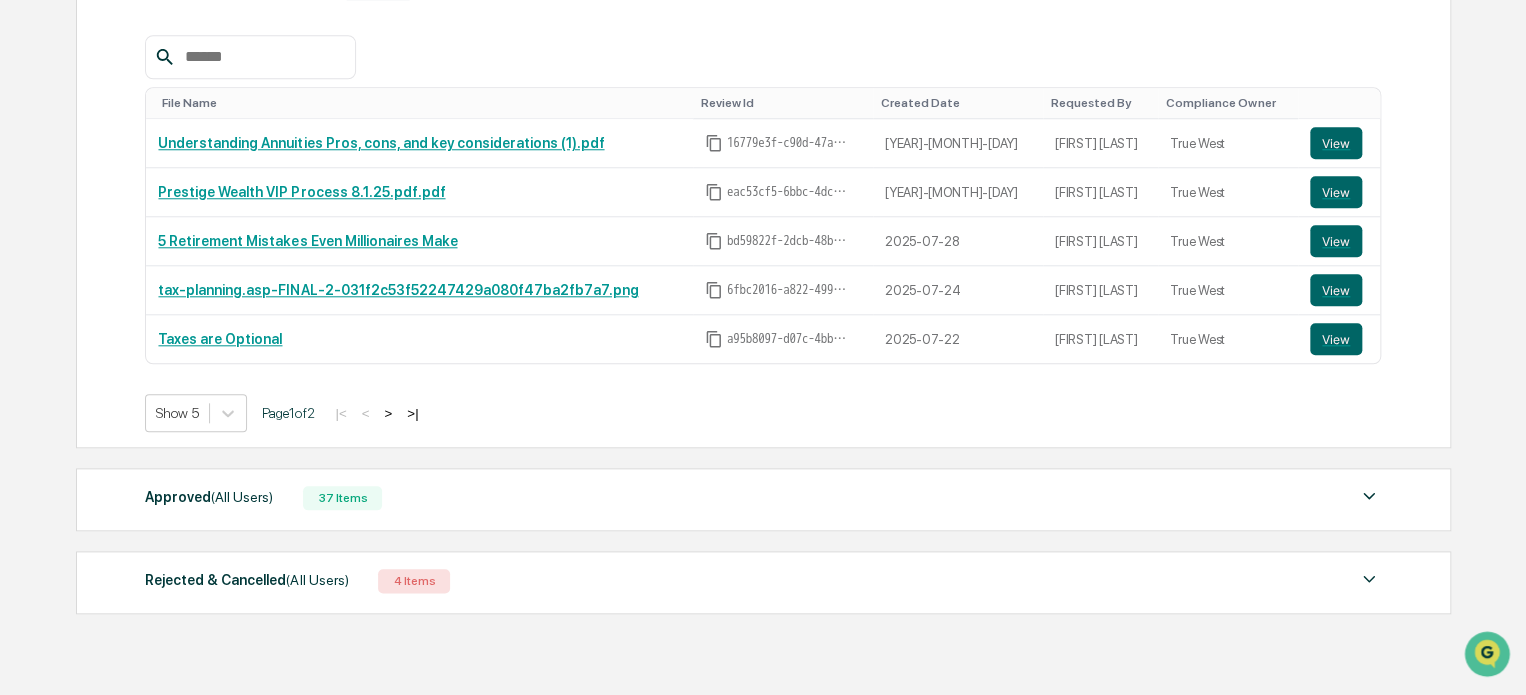 scroll, scrollTop: 917, scrollLeft: 0, axis: vertical 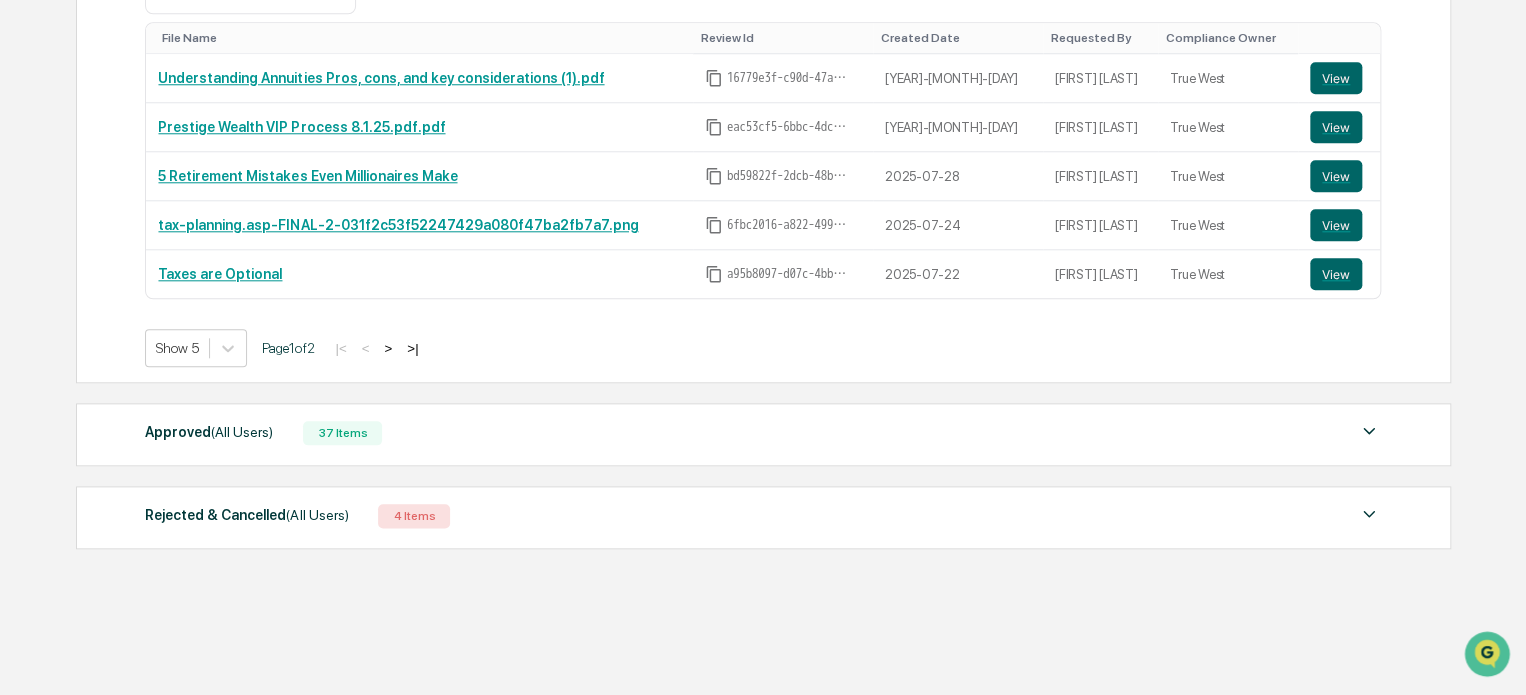 click on "Rejected & Cancelled  (All Users) 4 Items   File Name Review Id Created Date Requested By Compliance Owner facebook post 6.11.[YEAR].docx 549a0df3-fb92-4e7f-9c1e-ad6a558fc6d2 [YEAR]-[MONTH]-[DAY] [FIRST] [LAST] [COMPANY] View Facebook Post.docx 6f514b6a-ff79-4416-8bf5-5505c49db0cf [YEAR]-[MONTH]-[DAY] [FIRST] [LAST] [COMPANY] View [FIRST] [LAST]-Business Card 6.9.[YEAR].pdf 6547abee-c39d-49d0-8372-e34d55ac0608 [YEAR]-[MONTH]-[DAY] [FIRST] [LAST] [COMPANY] View Holistiplan Client Brochure Updated Disclosure.pdf.pdf 2d5f1b92-c1f9-40ae-b587-5441c168daf8 [YEAR]-[MONTH]-[DAY] [FIRST] [LAST] [COMPANY] View Show 5 Page  1  of  1   |<   <   >   >|" at bounding box center [763, 517] 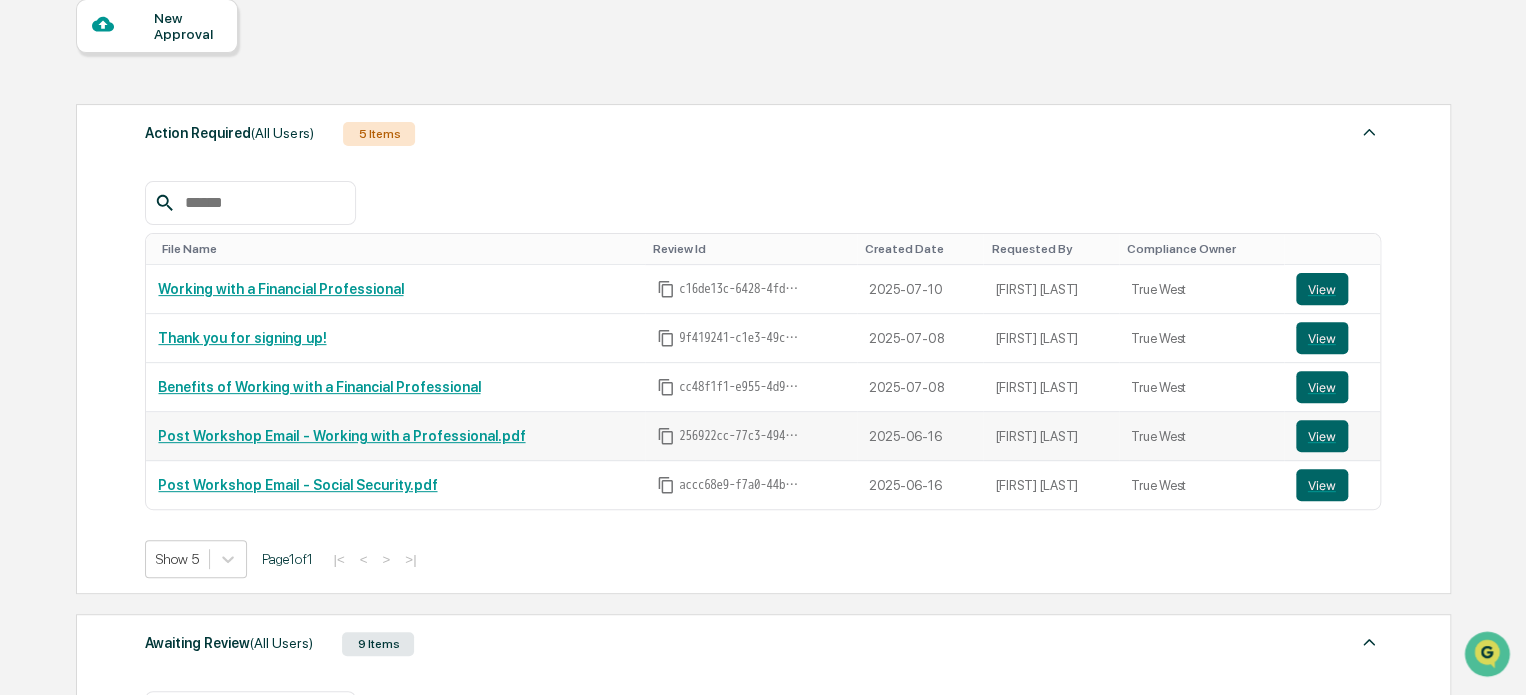 scroll, scrollTop: 194, scrollLeft: 0, axis: vertical 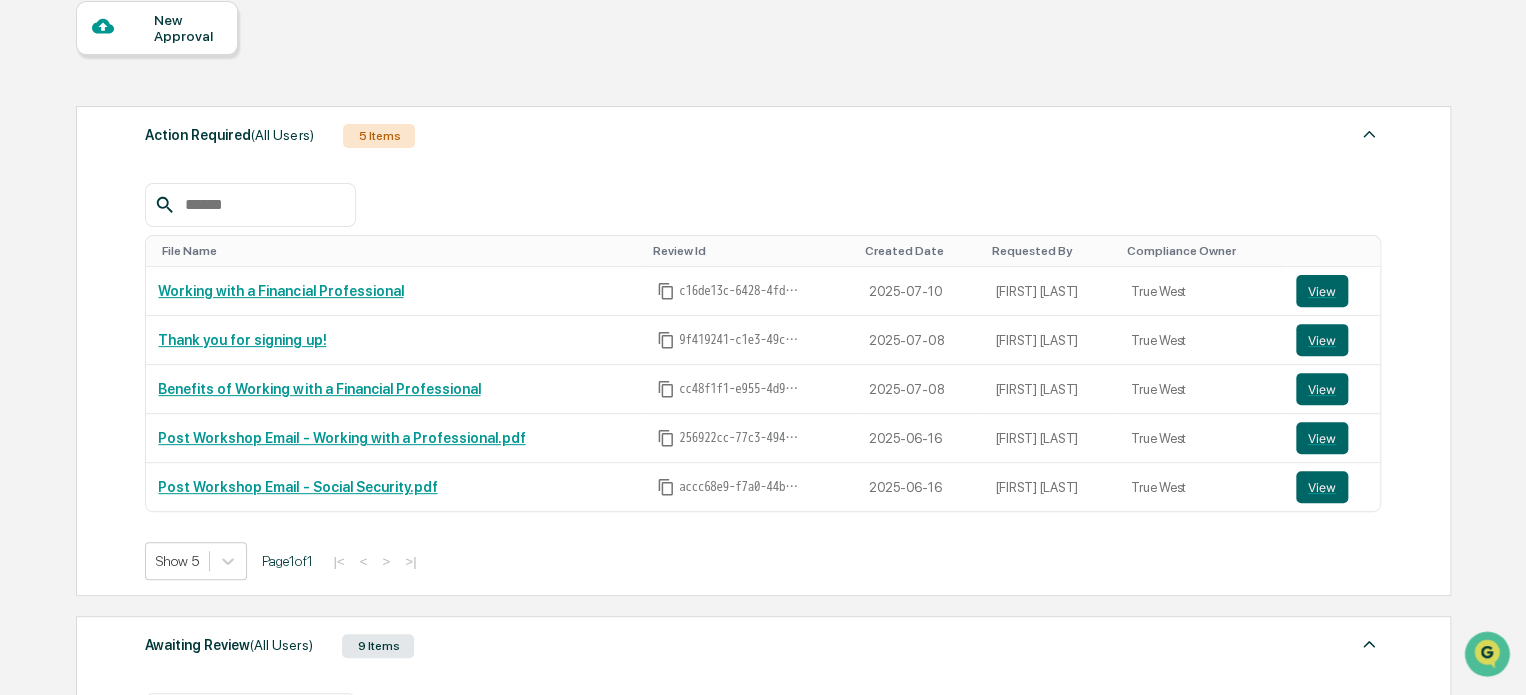 click on "New Approval" at bounding box center (187, 28) 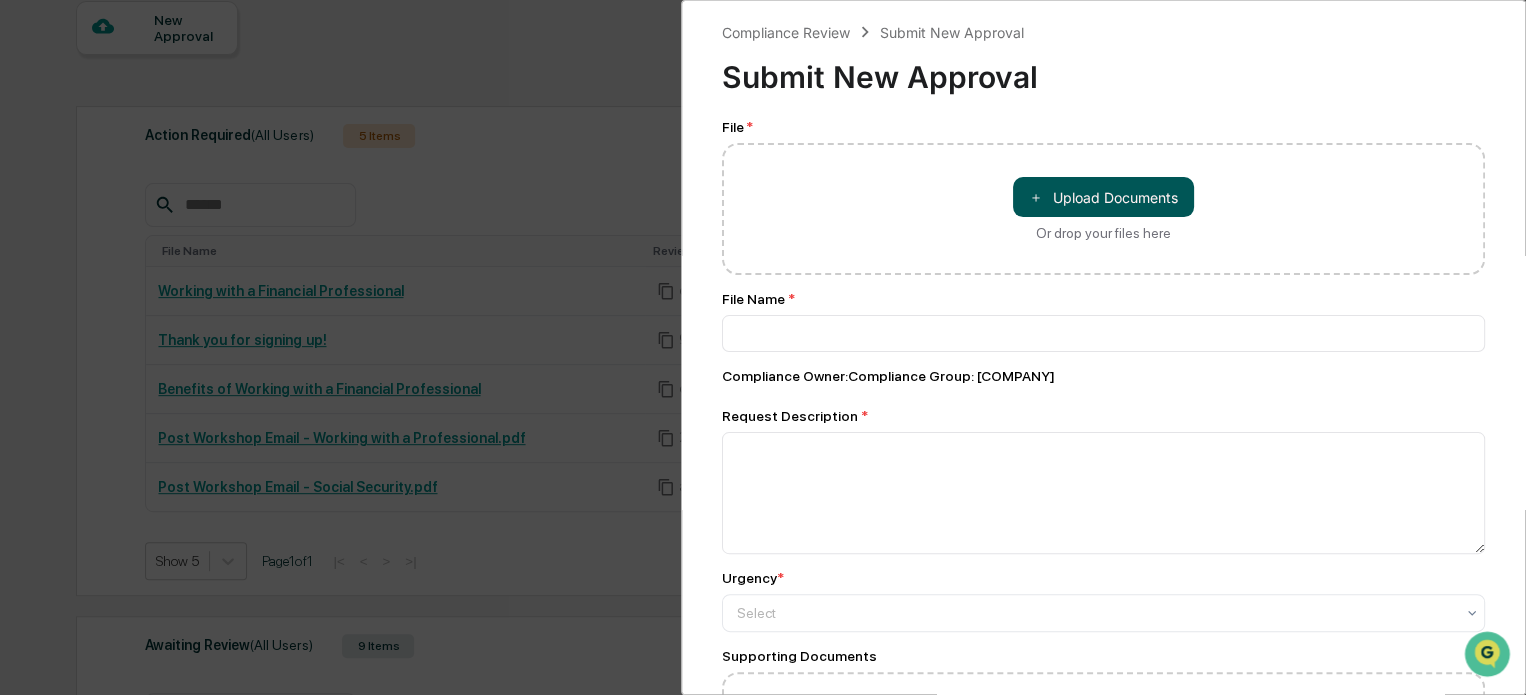 click on "＋ Upload Documents" at bounding box center (1103, 197) 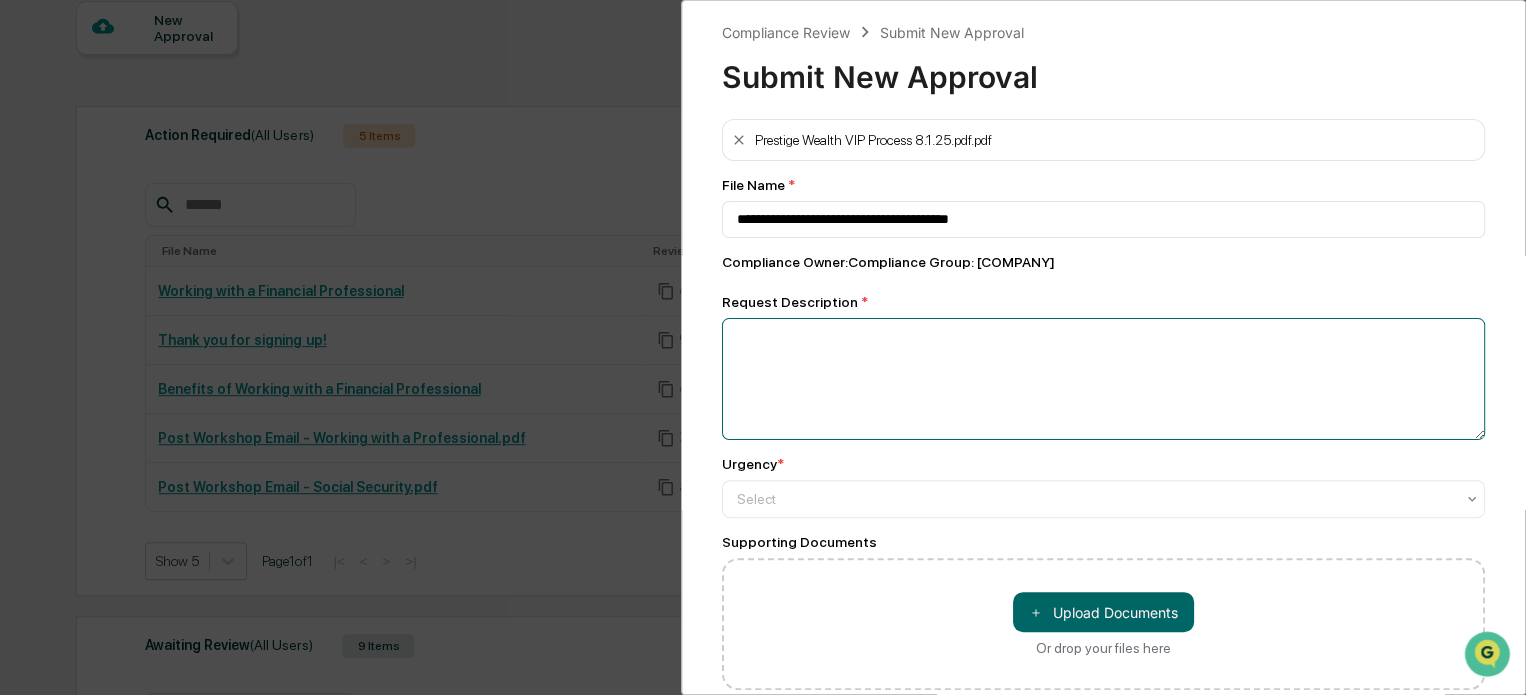 click at bounding box center [1103, 379] 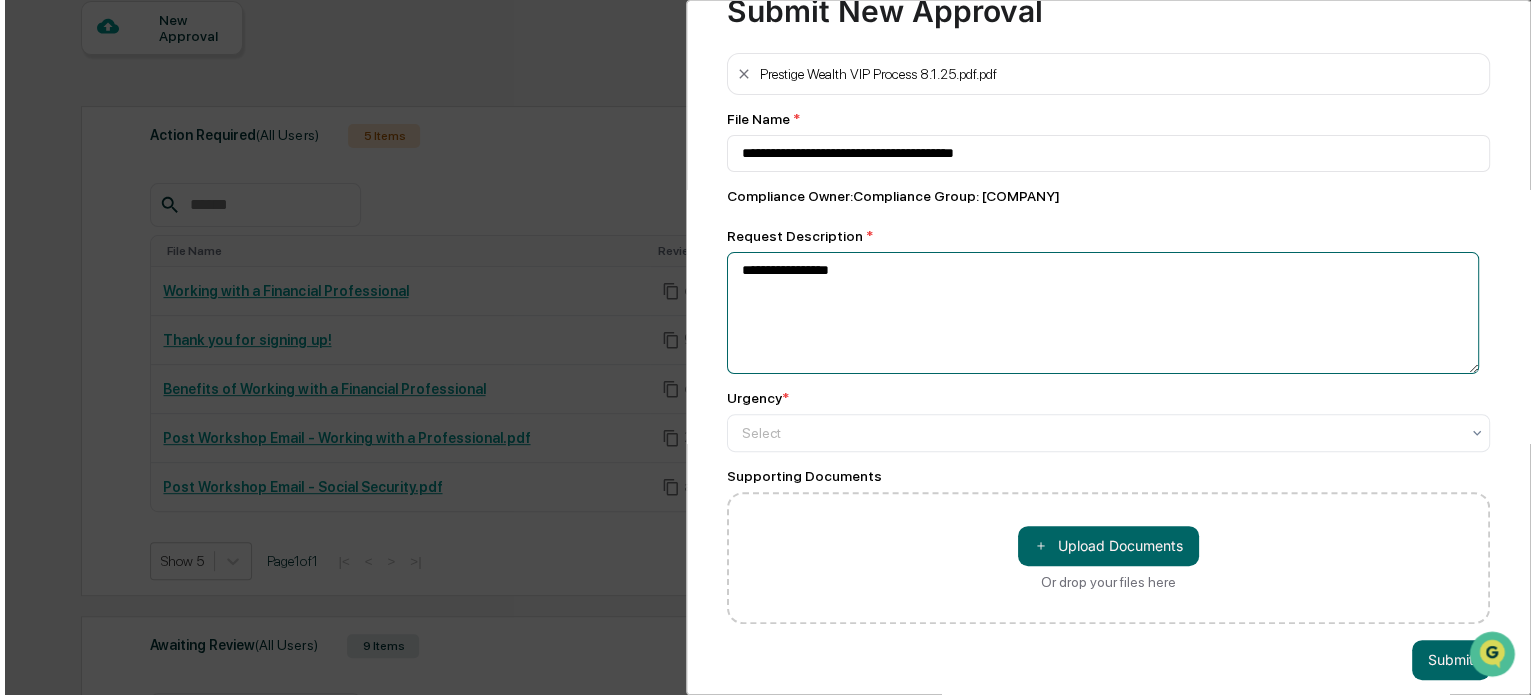 scroll, scrollTop: 96, scrollLeft: 0, axis: vertical 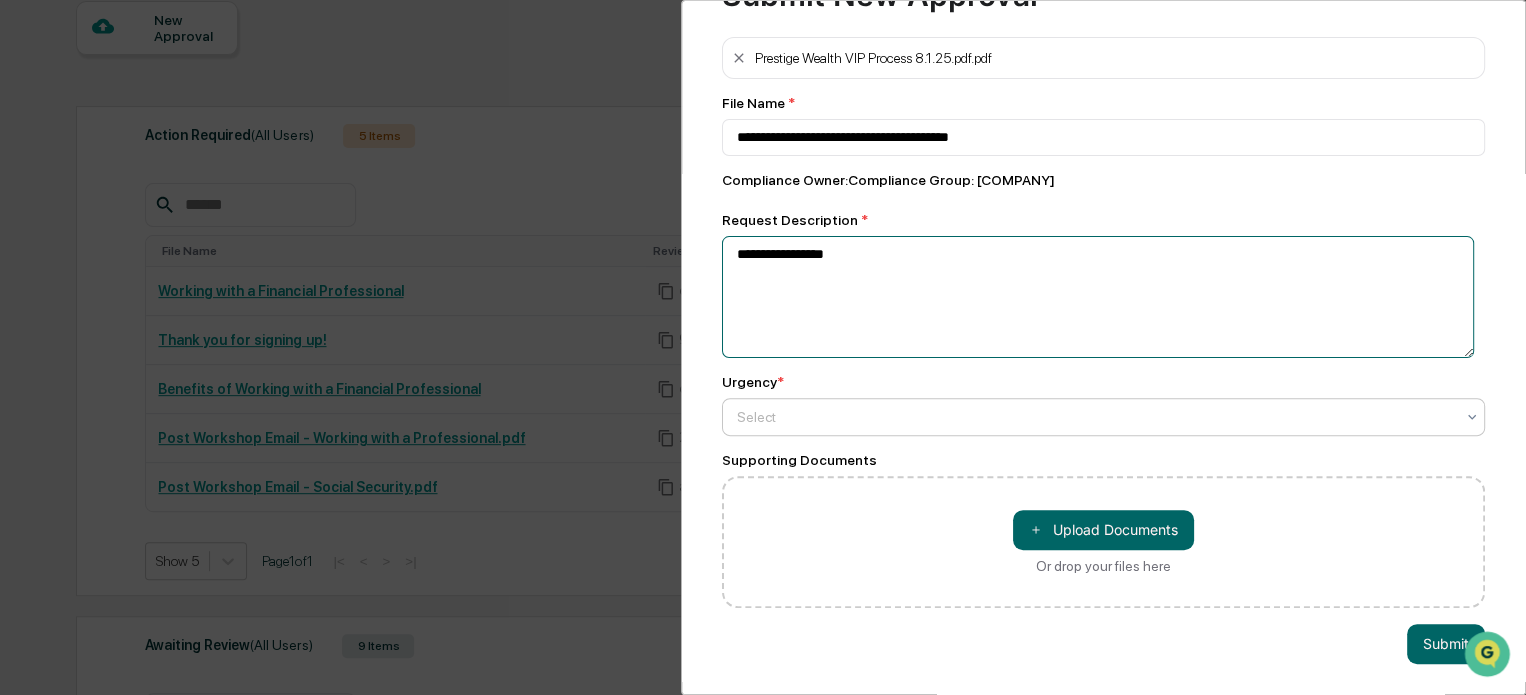 type on "**********" 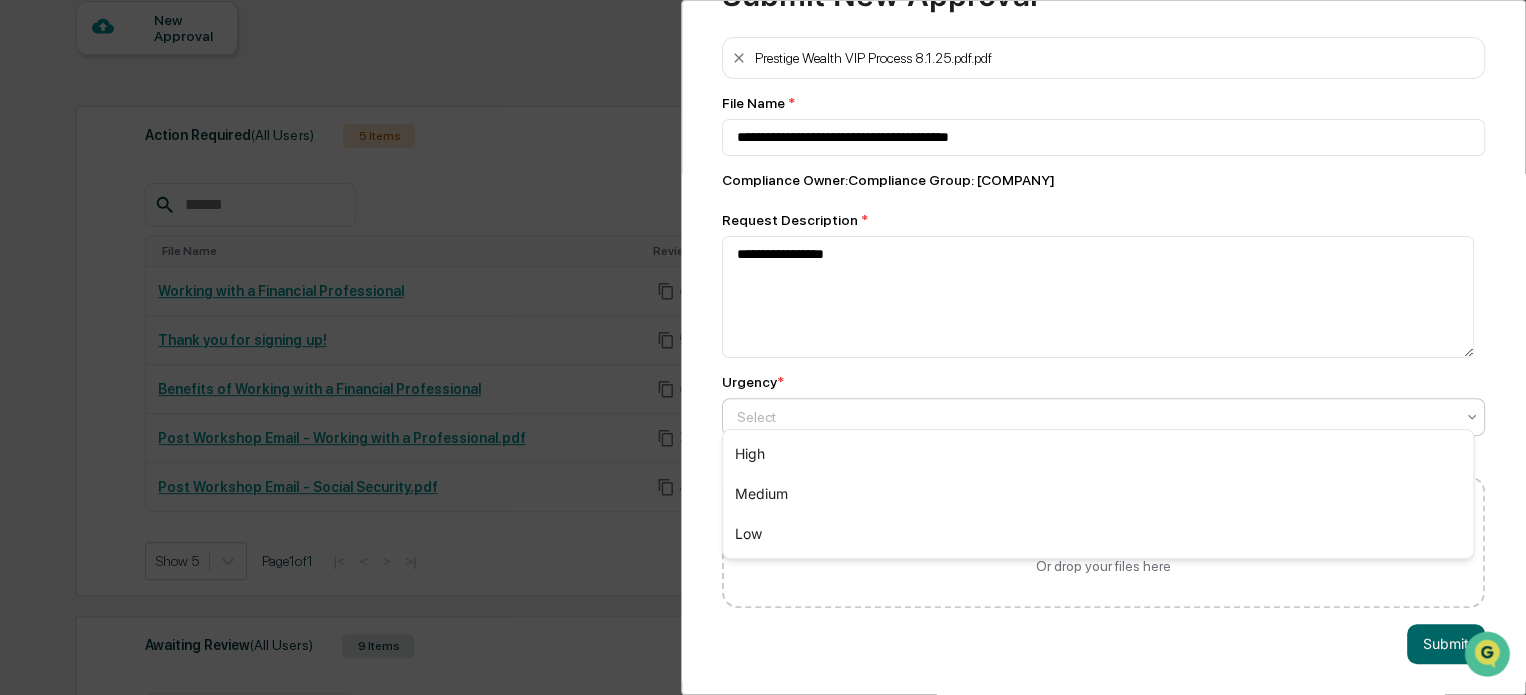 click at bounding box center (1095, 417) 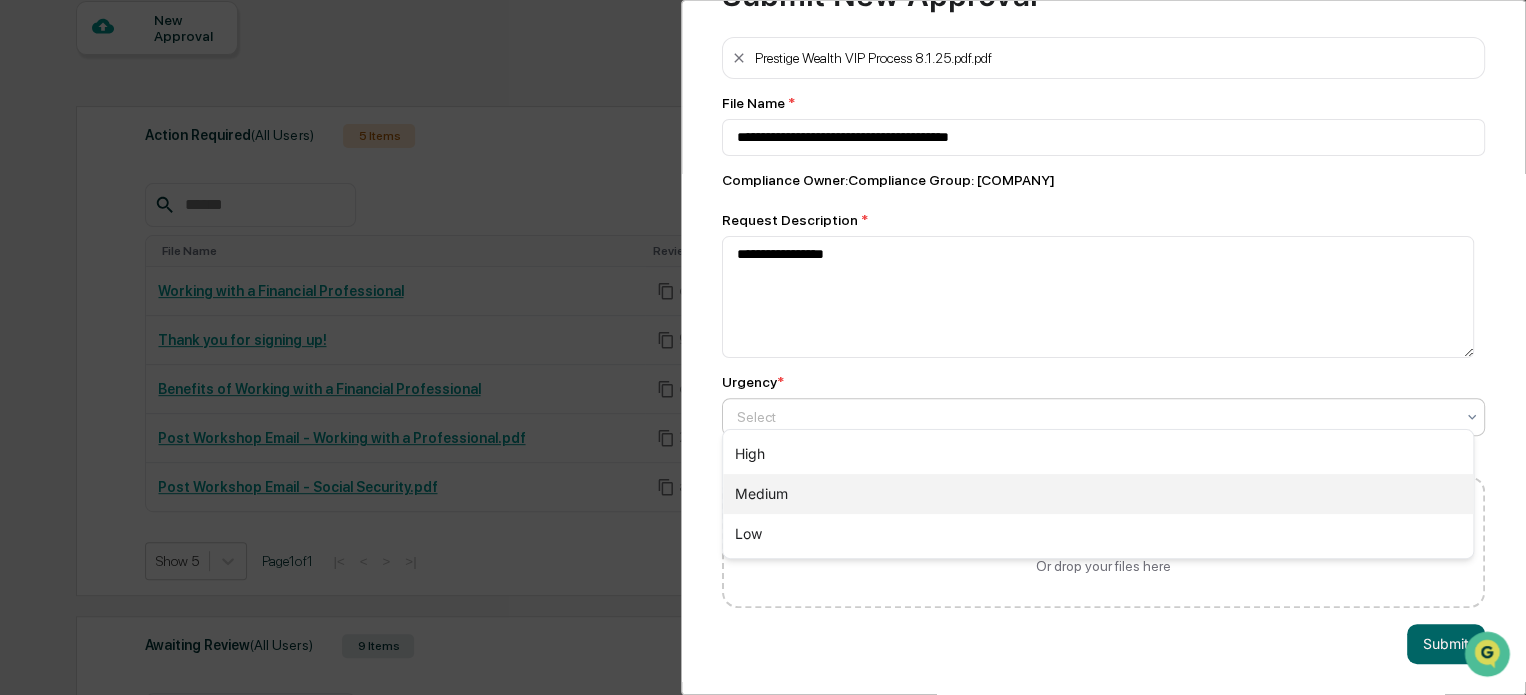 click on "Medium" at bounding box center [1098, 494] 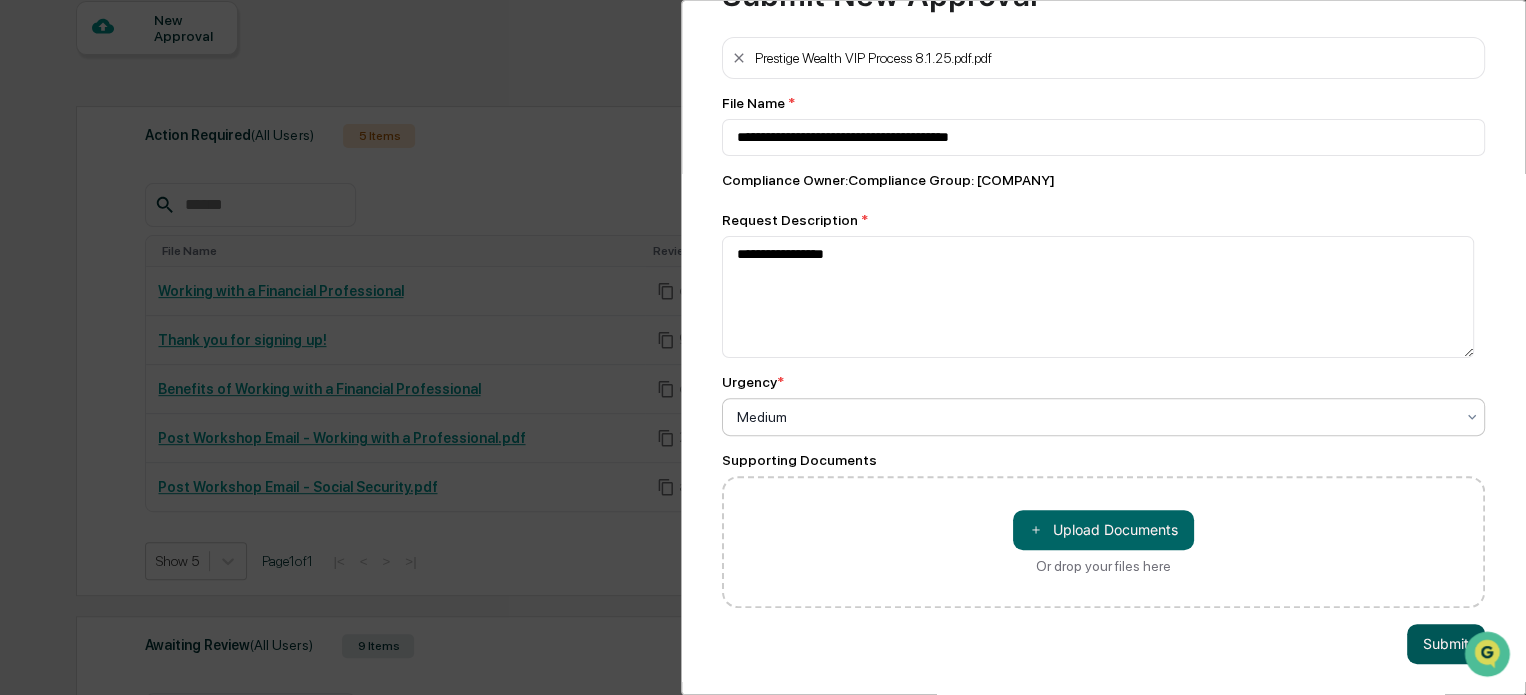 click on "Submit" at bounding box center (1446, 644) 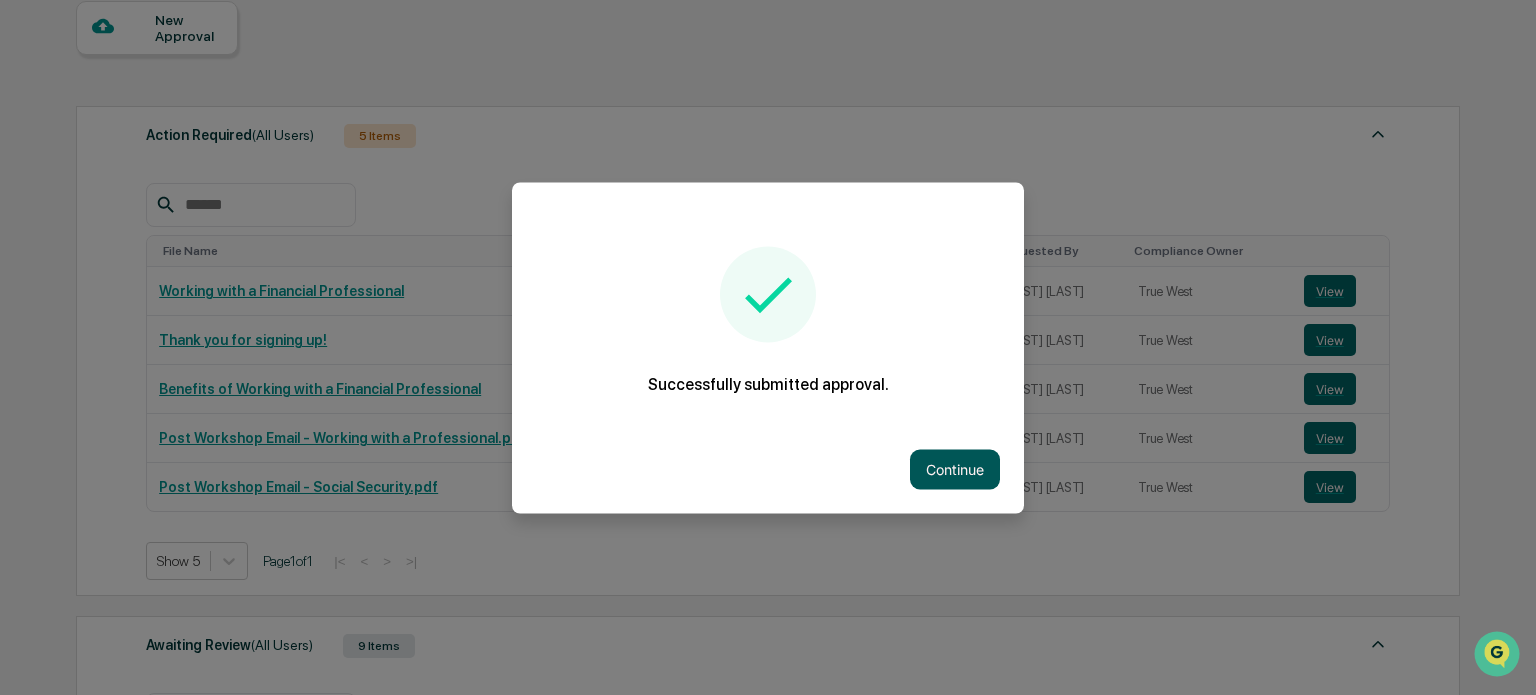 click on "Continue" at bounding box center [955, 469] 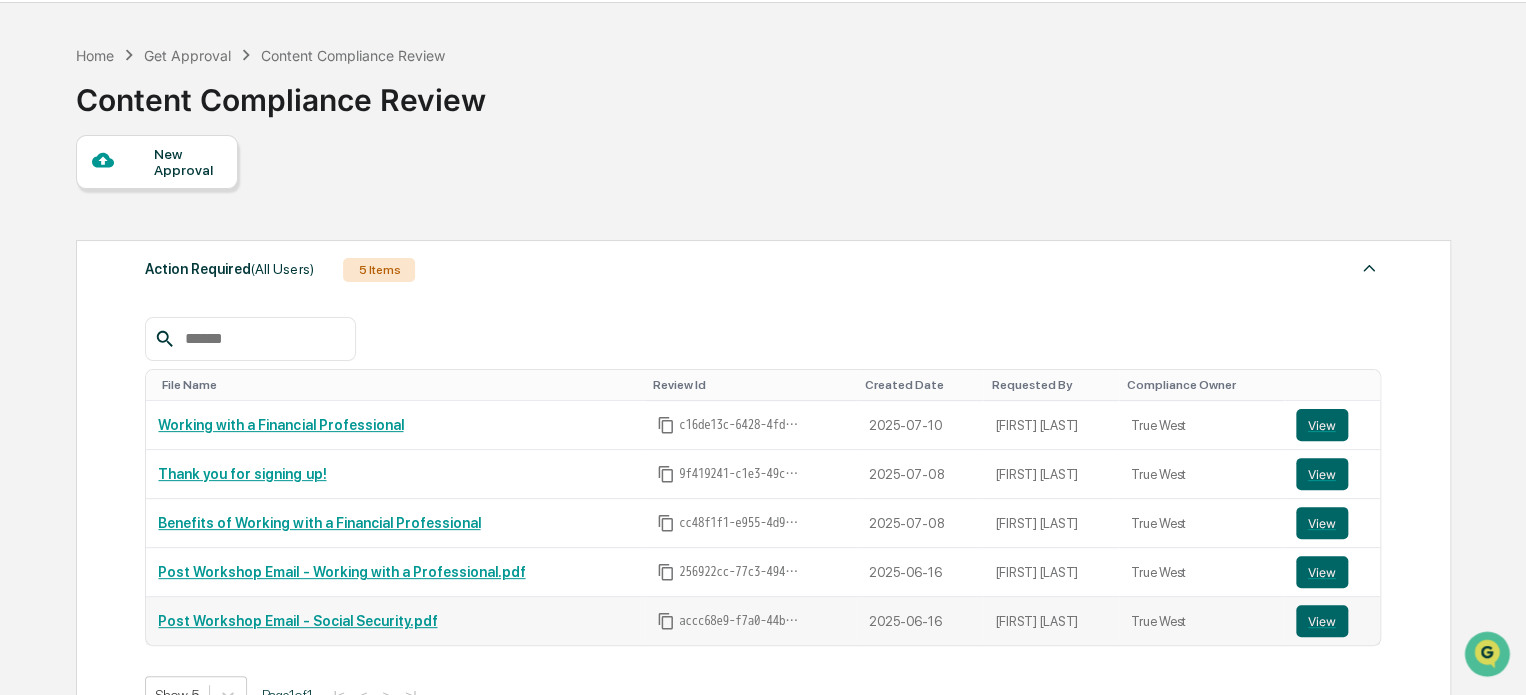 scroll, scrollTop: 0, scrollLeft: 0, axis: both 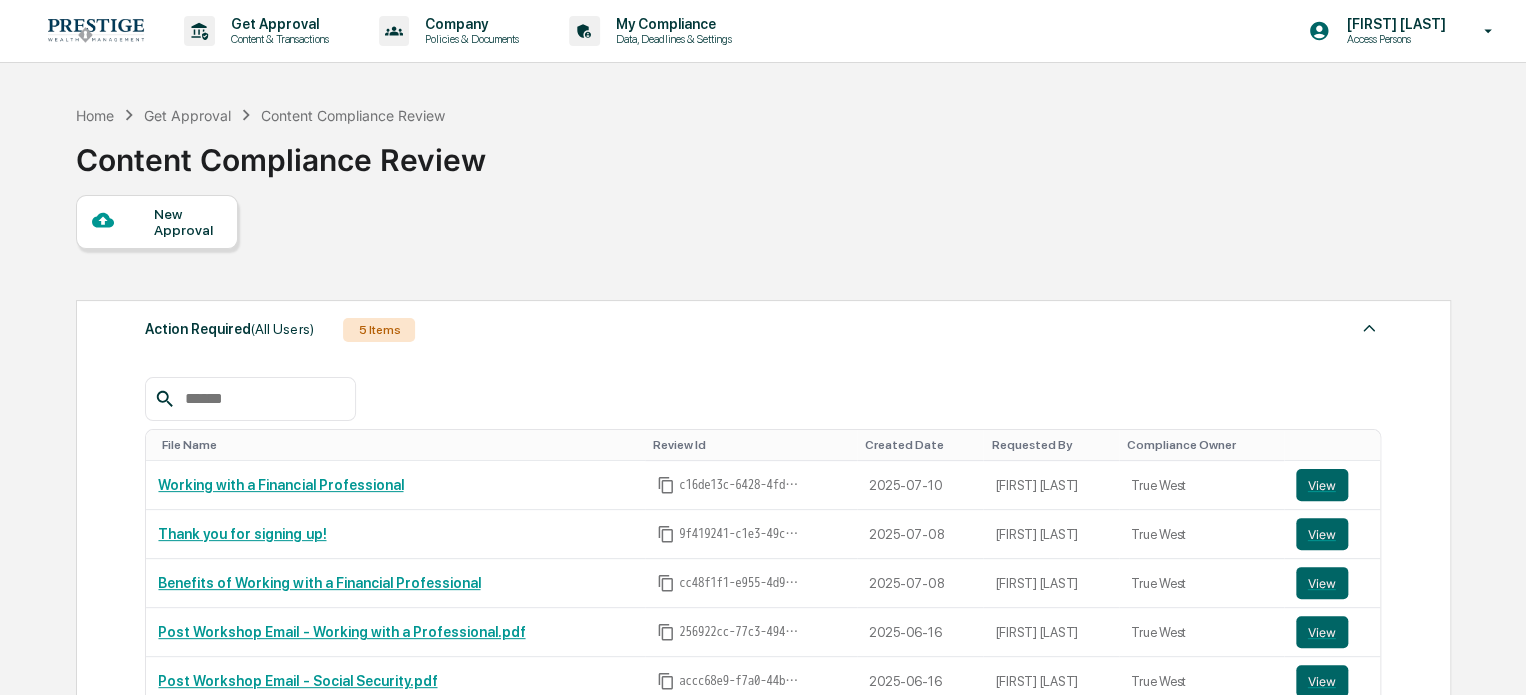 click on "Action Required  (All Users) [NUMBER] Items" at bounding box center (763, 330) 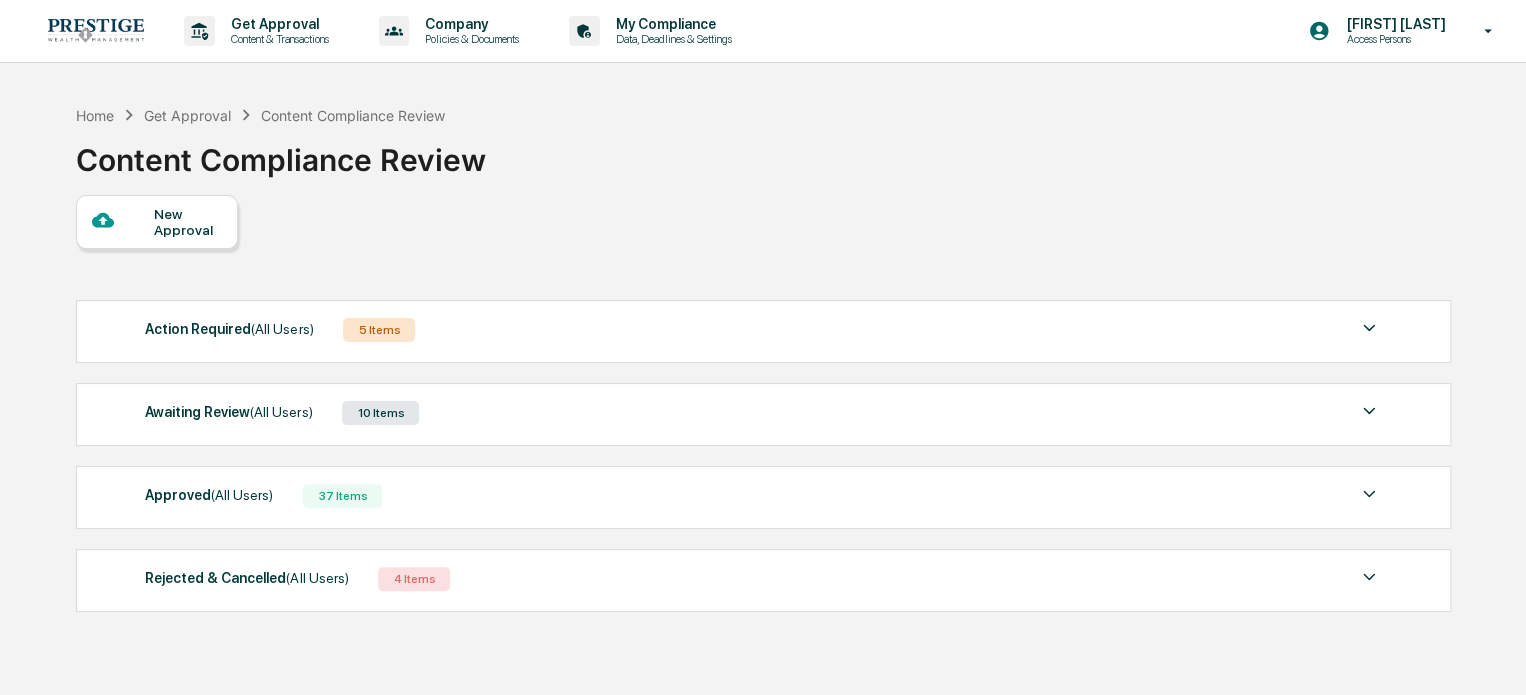 scroll, scrollTop: 0, scrollLeft: 0, axis: both 